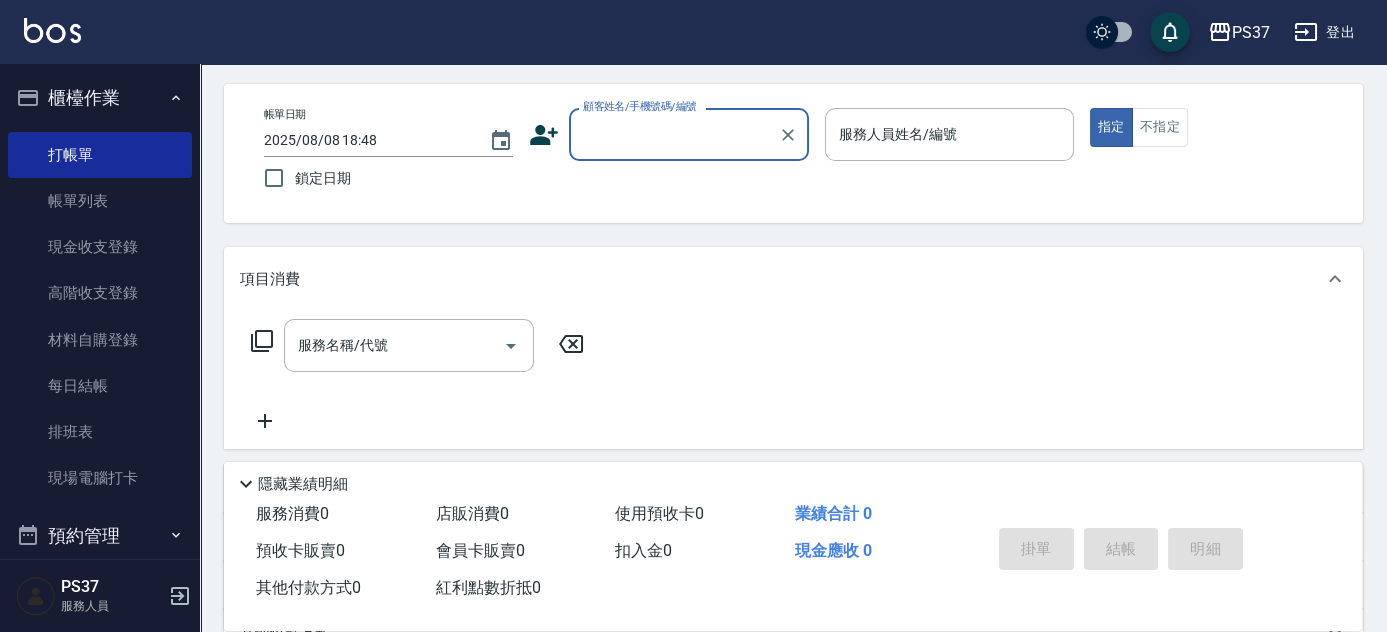 scroll, scrollTop: 0, scrollLeft: 0, axis: both 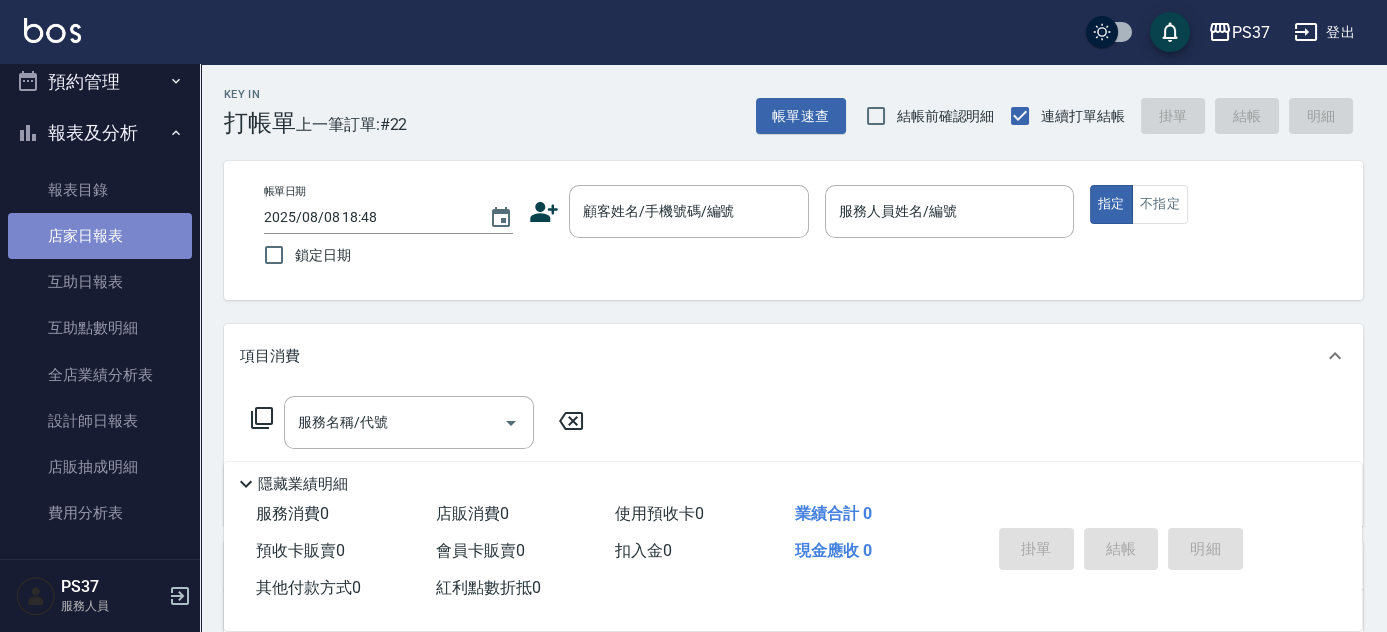 click on "店家日報表" at bounding box center [100, 236] 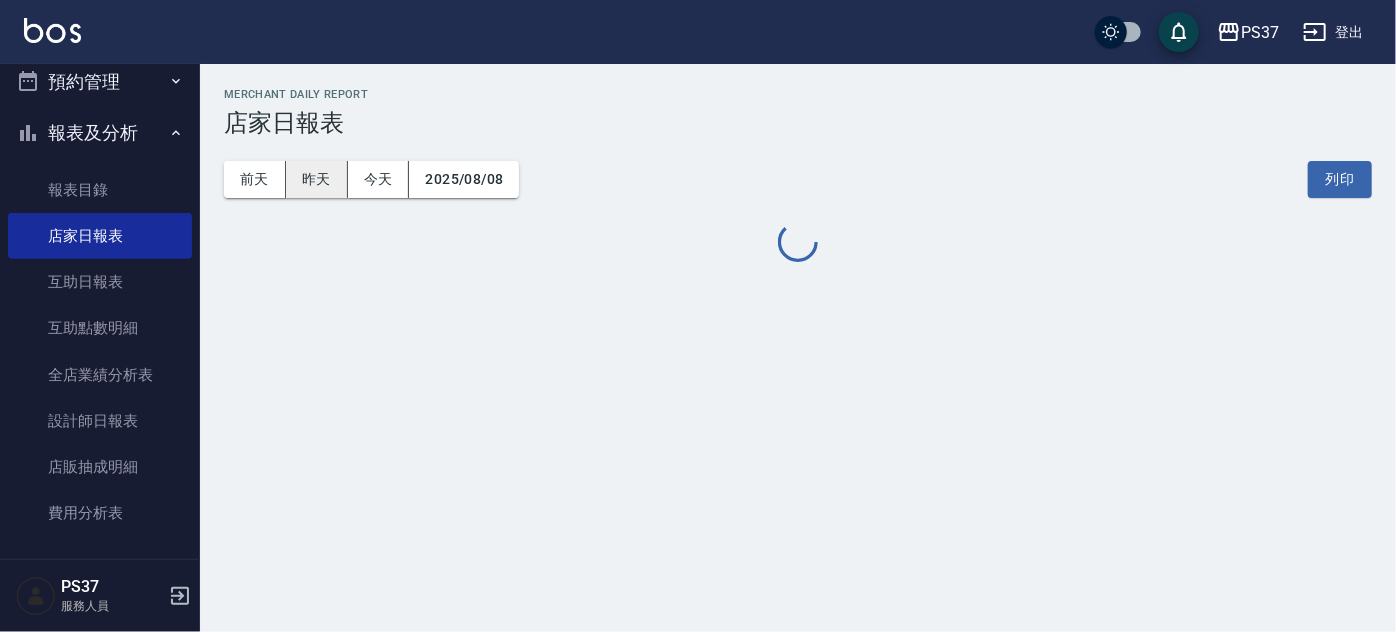 click on "昨天" at bounding box center (317, 179) 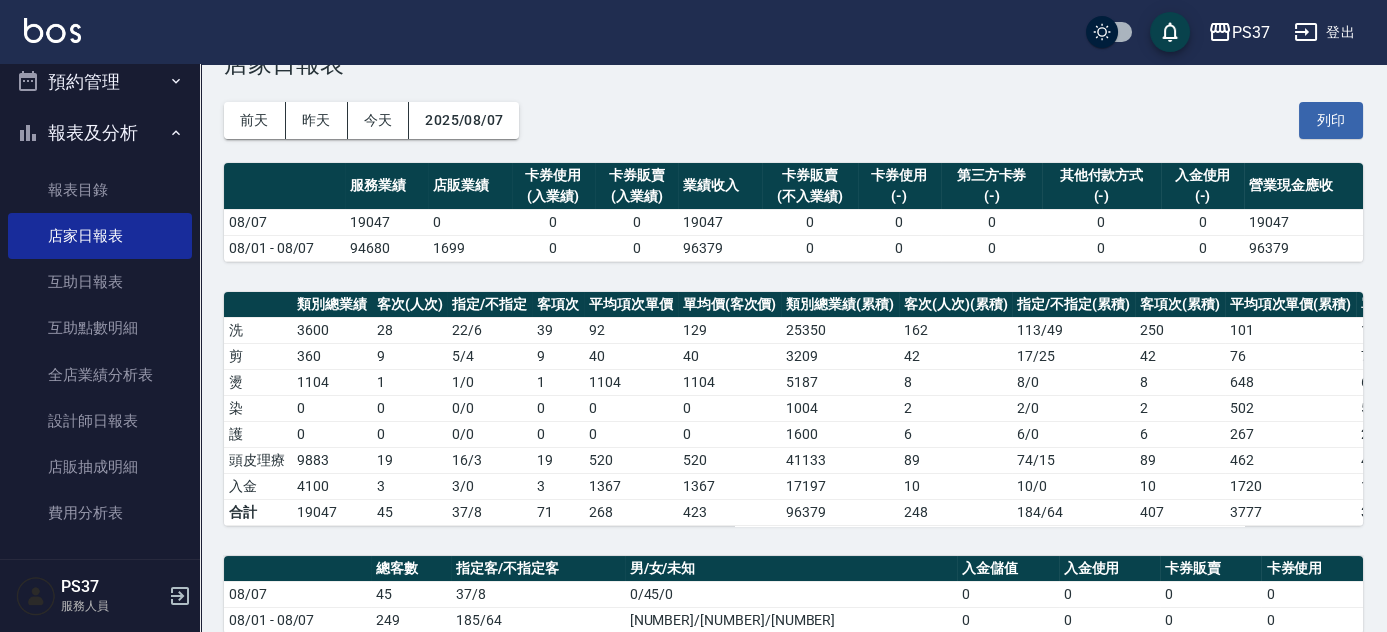 scroll, scrollTop: 90, scrollLeft: 0, axis: vertical 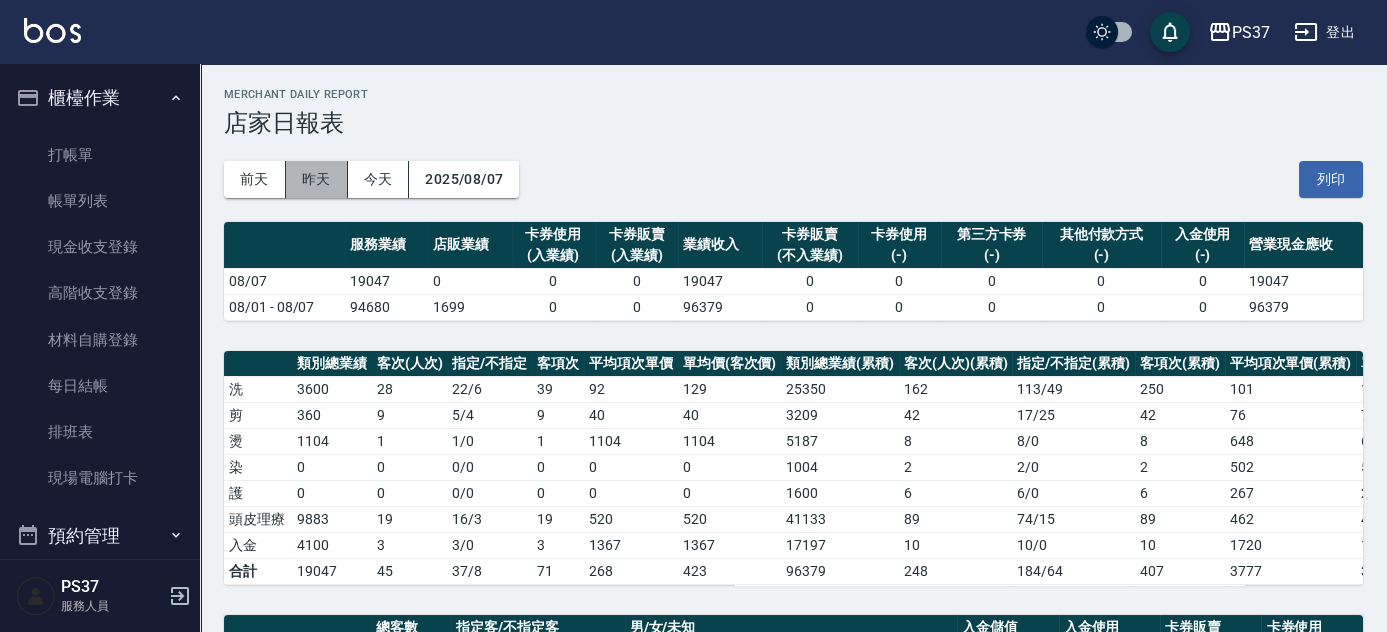 click on "昨天" at bounding box center (317, 179) 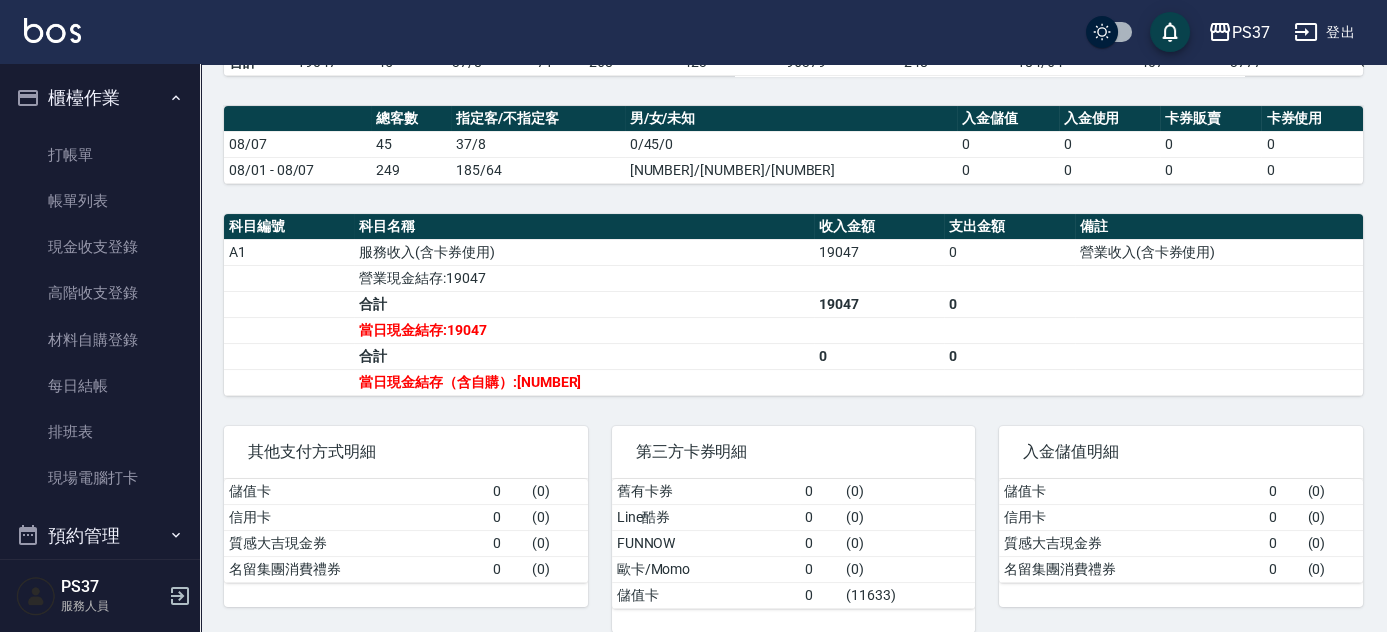 scroll, scrollTop: 539, scrollLeft: 0, axis: vertical 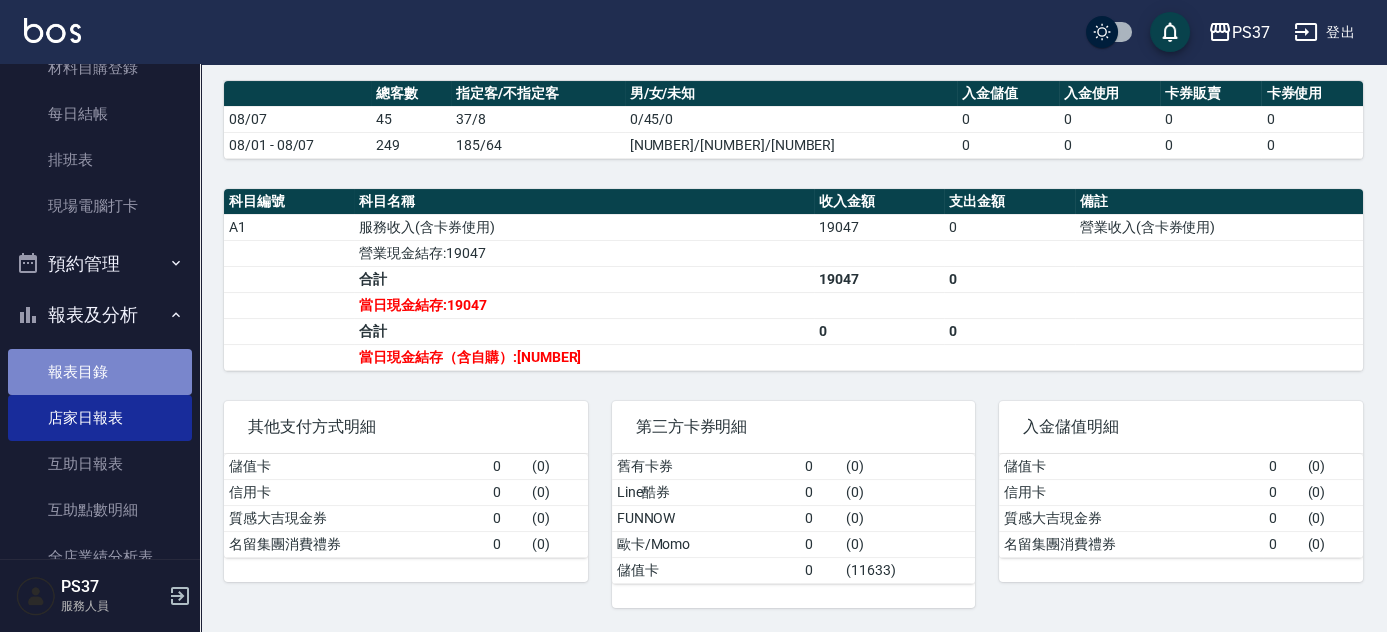 click on "報表目錄" at bounding box center (100, 372) 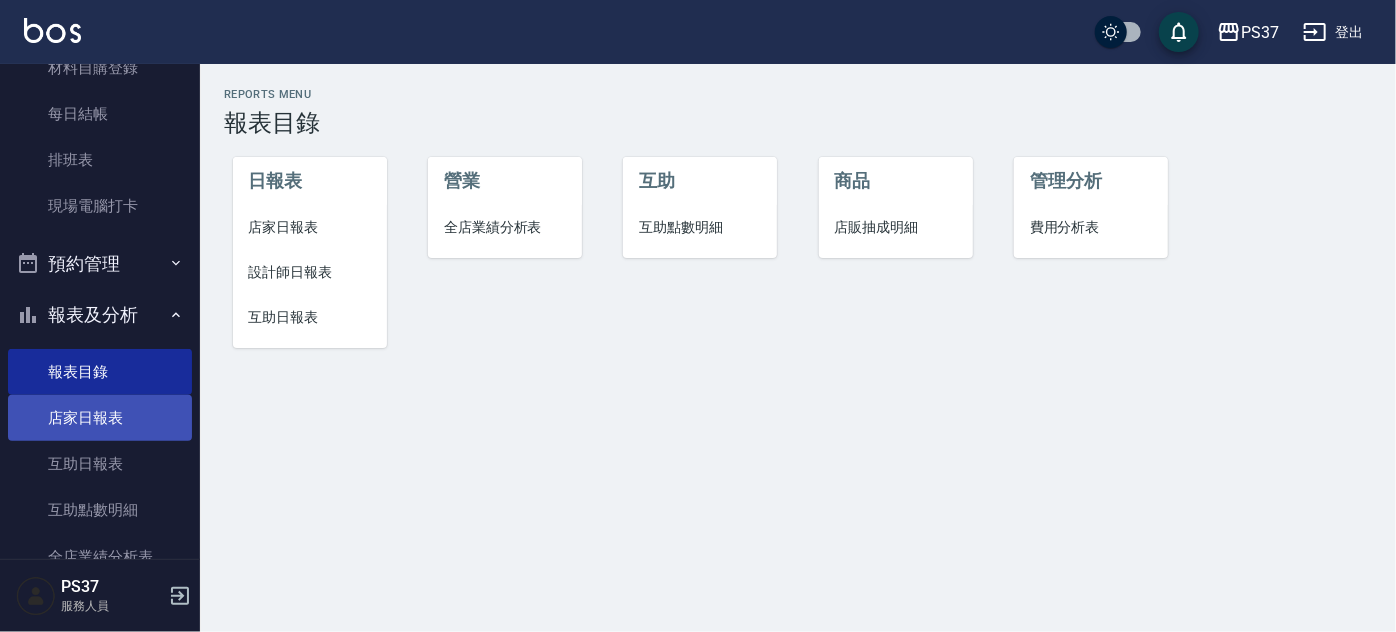 click on "店家日報表" at bounding box center (100, 418) 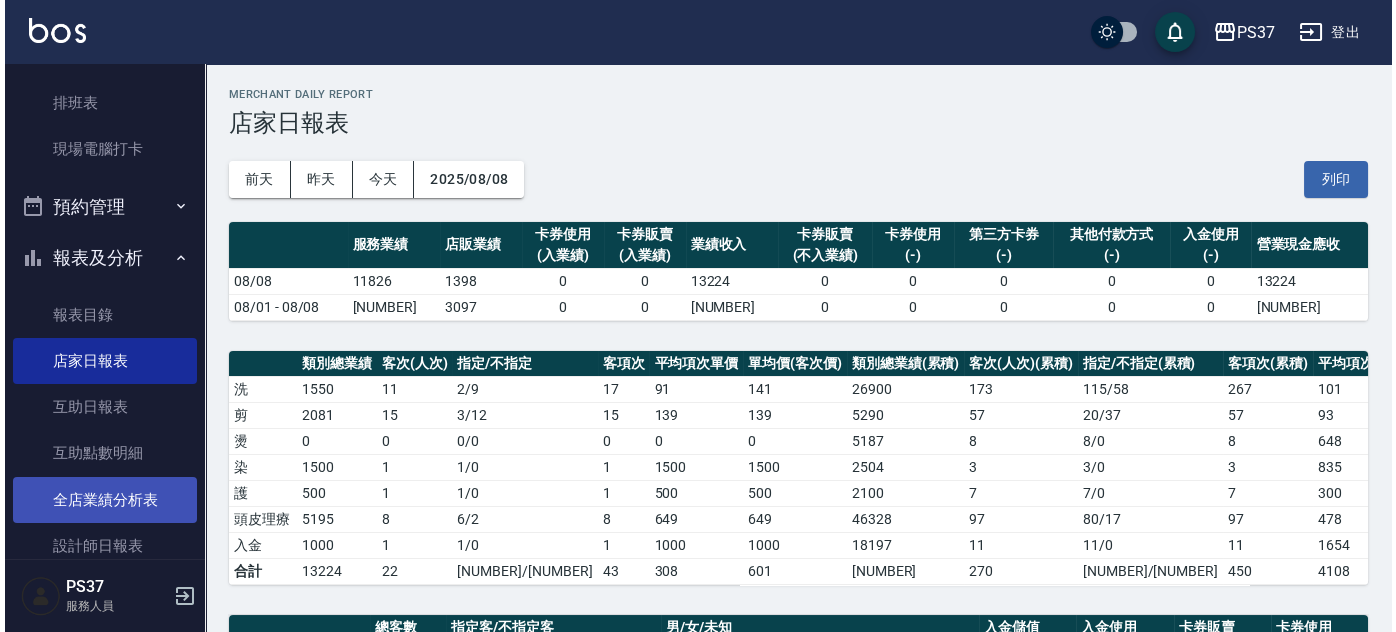 scroll, scrollTop: 363, scrollLeft: 0, axis: vertical 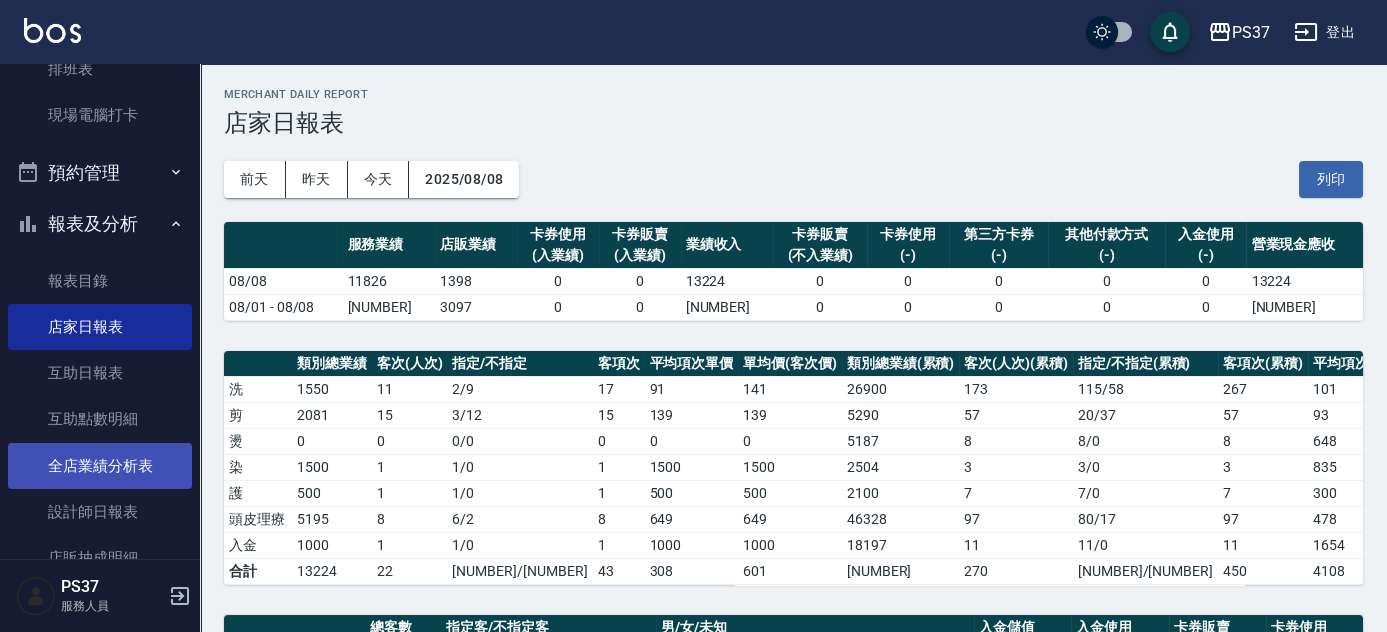 click on "全店業績分析表" at bounding box center [100, 466] 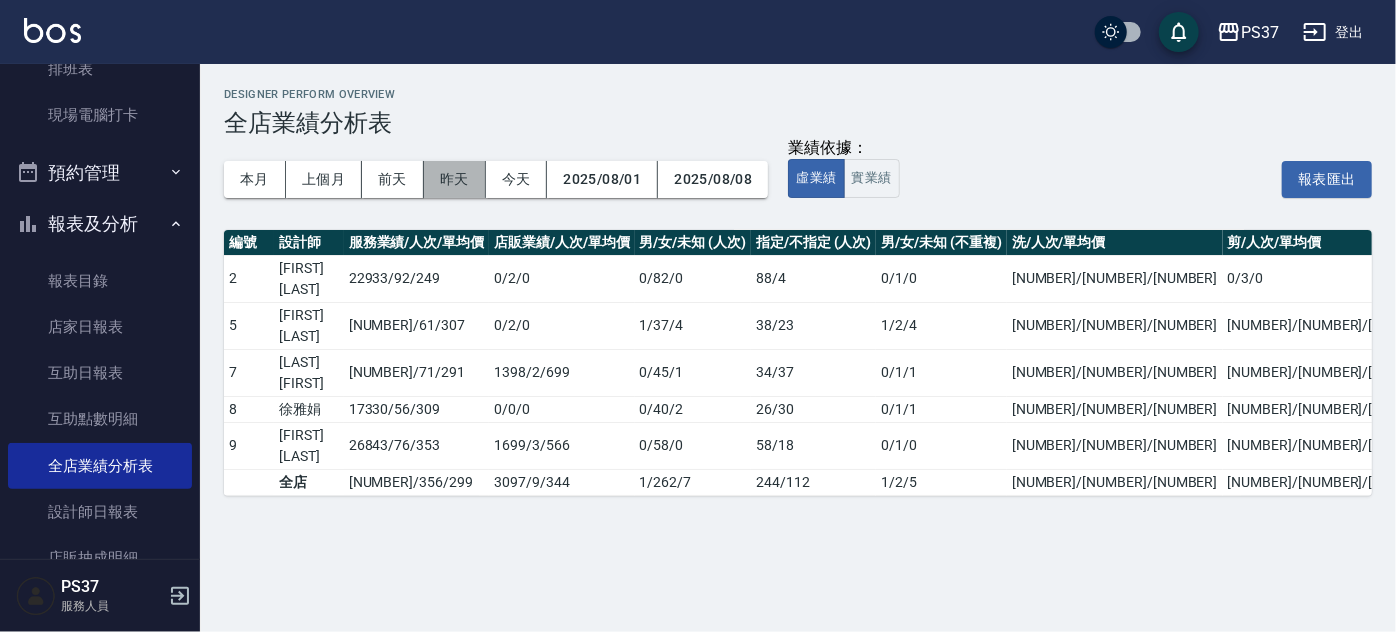 click on "昨天" at bounding box center [455, 179] 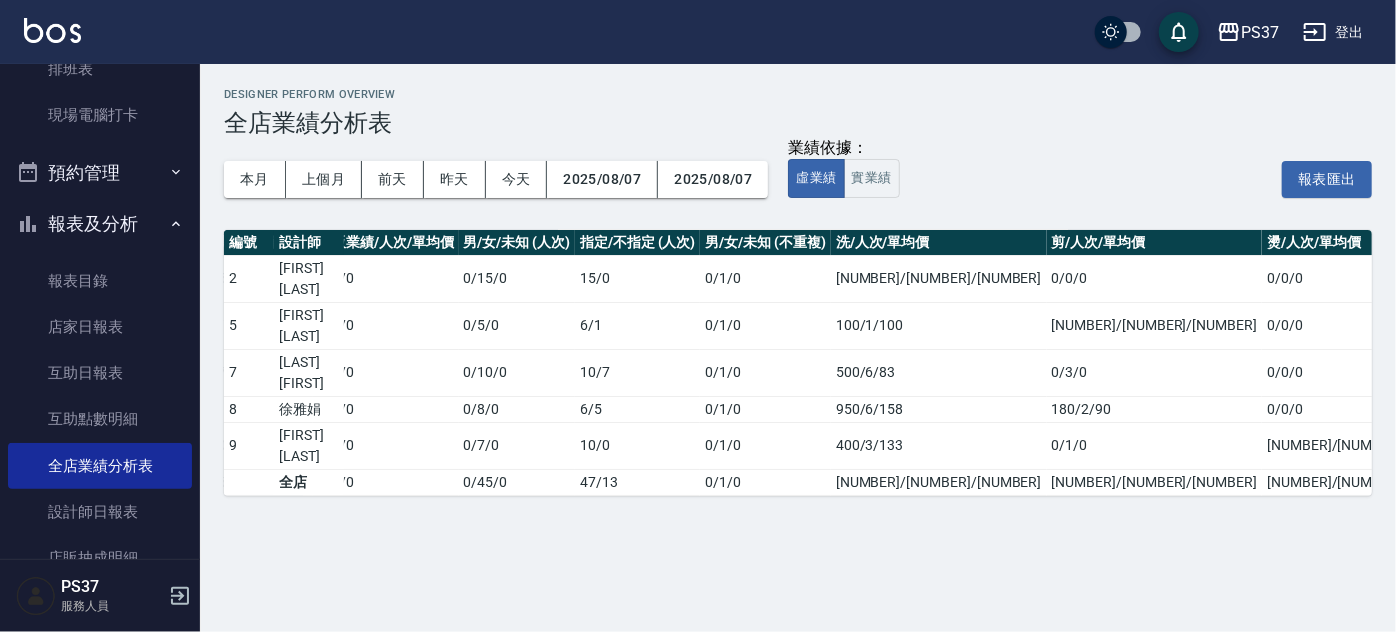 scroll, scrollTop: 0, scrollLeft: 210, axis: horizontal 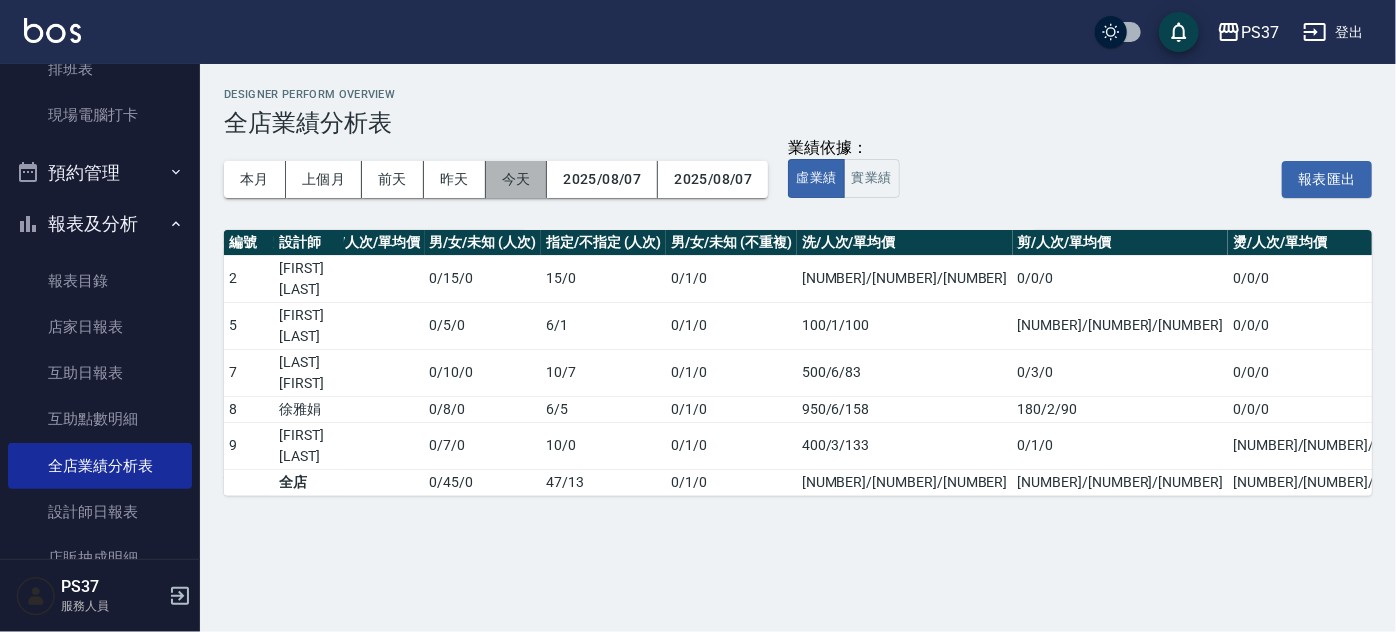 click on "今天" at bounding box center [517, 179] 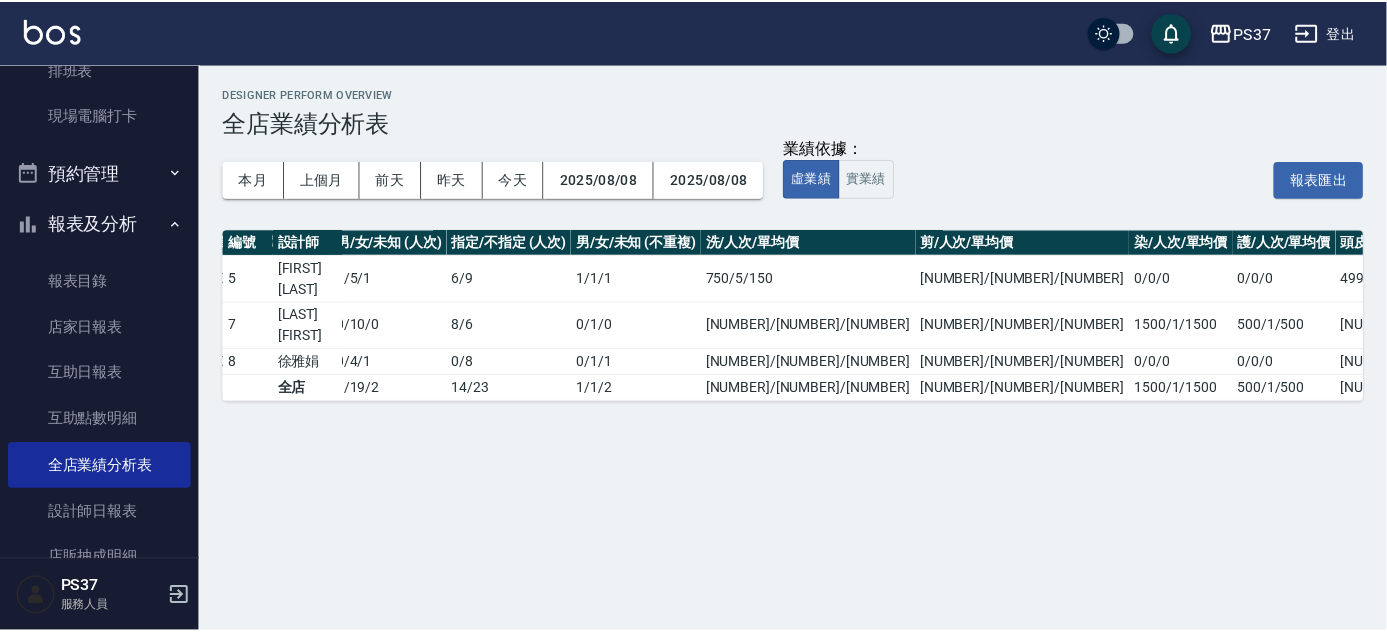 scroll, scrollTop: 0, scrollLeft: 314, axis: horizontal 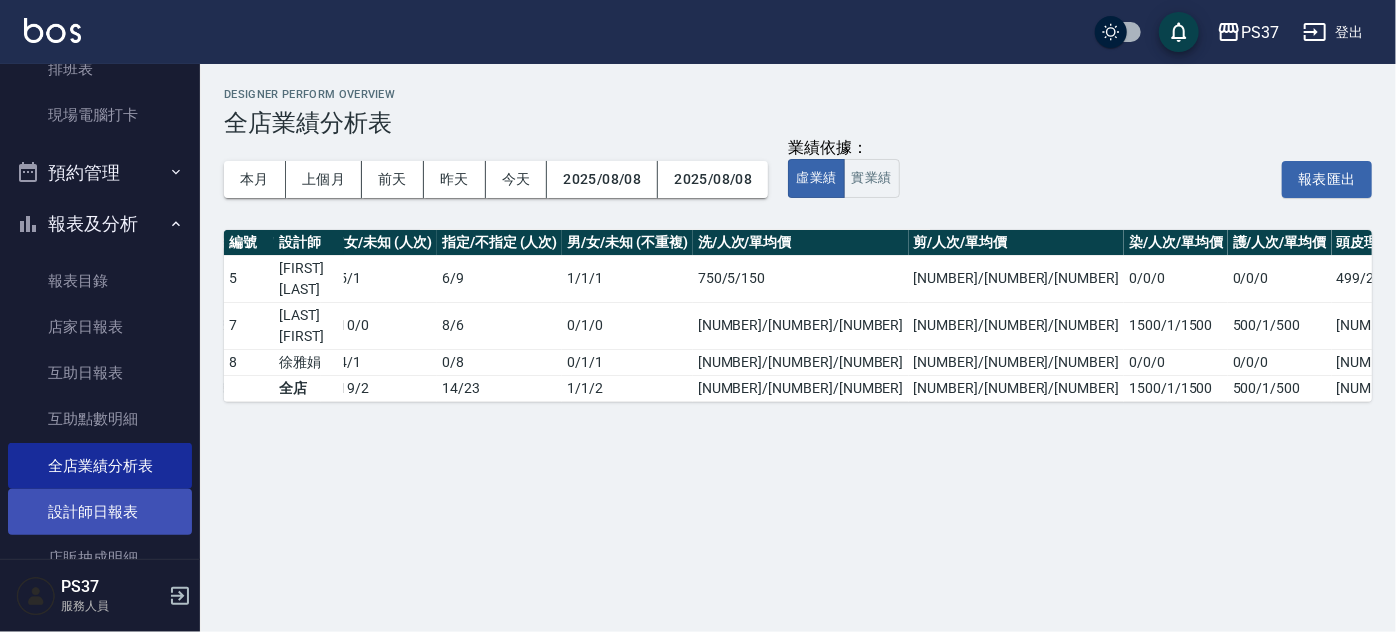 click on "設計師日報表" at bounding box center (100, 512) 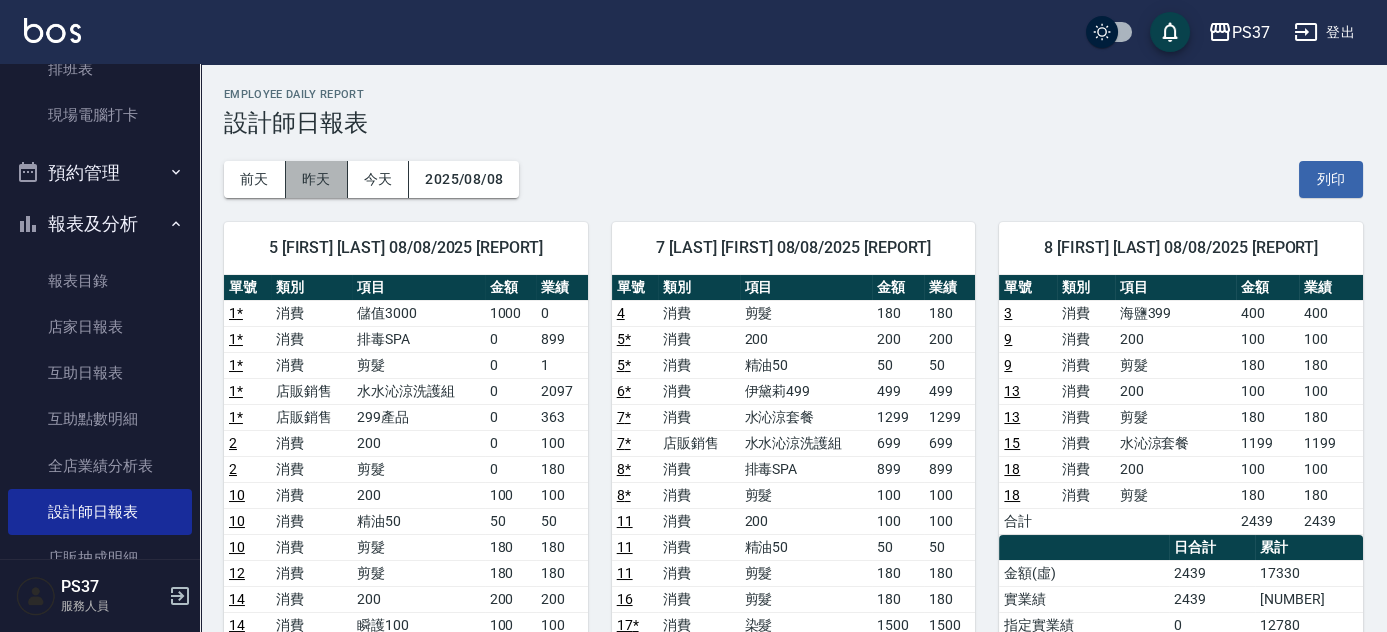 click on "昨天" at bounding box center (317, 179) 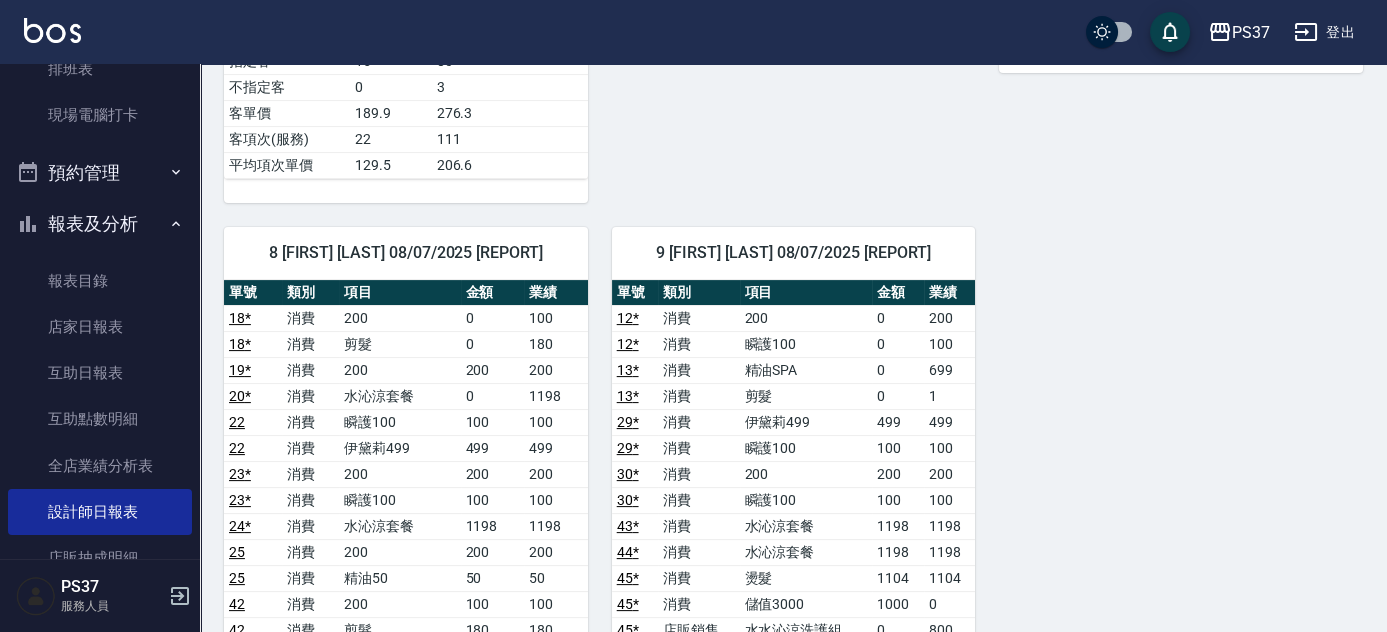 scroll, scrollTop: 1000, scrollLeft: 0, axis: vertical 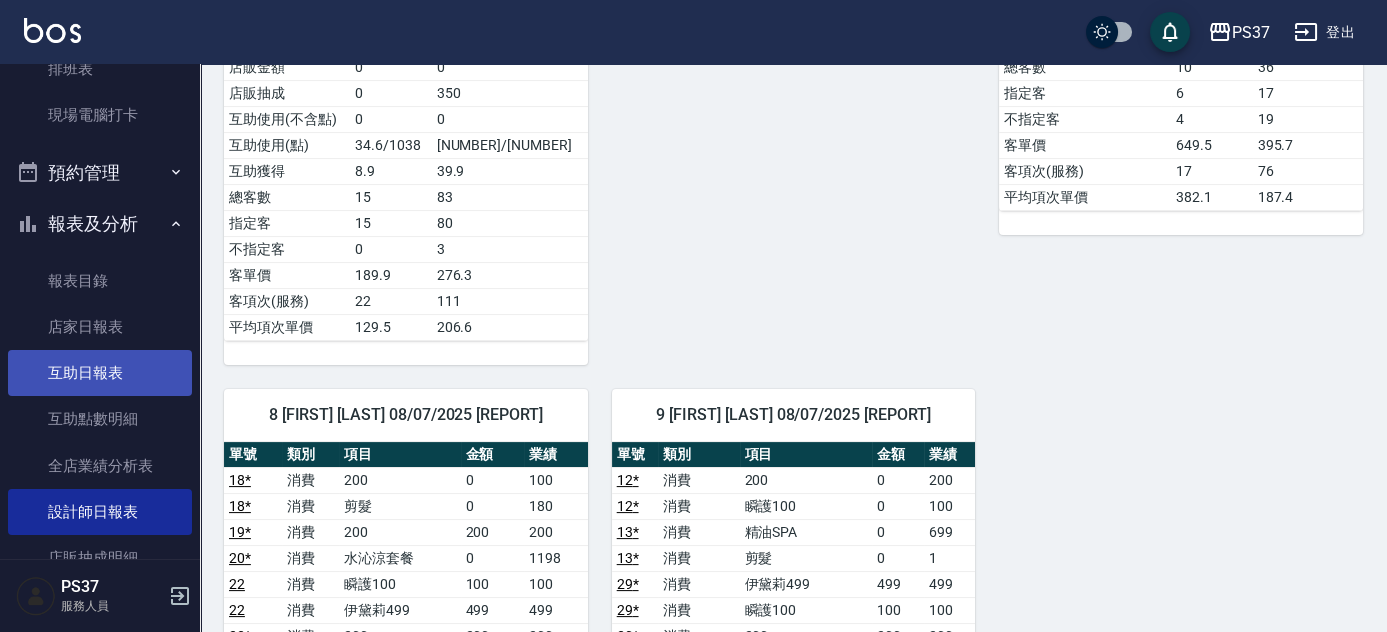click on "互助日報表" at bounding box center (100, 373) 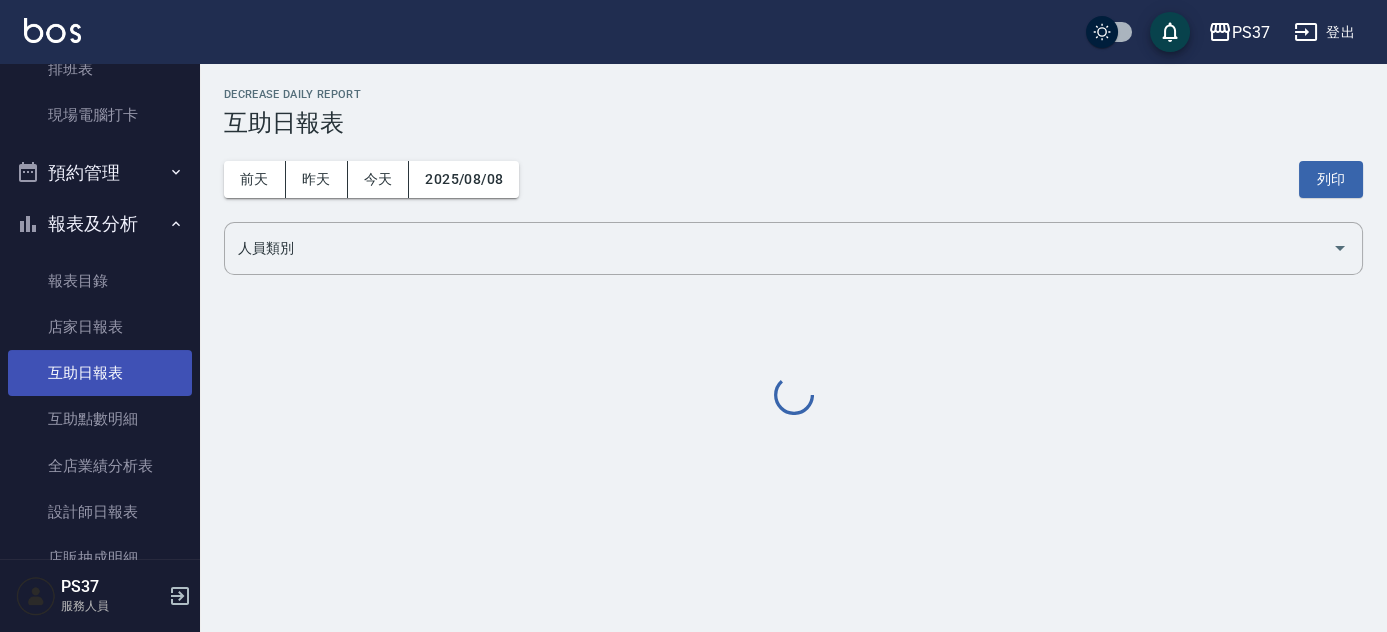 scroll, scrollTop: 0, scrollLeft: 0, axis: both 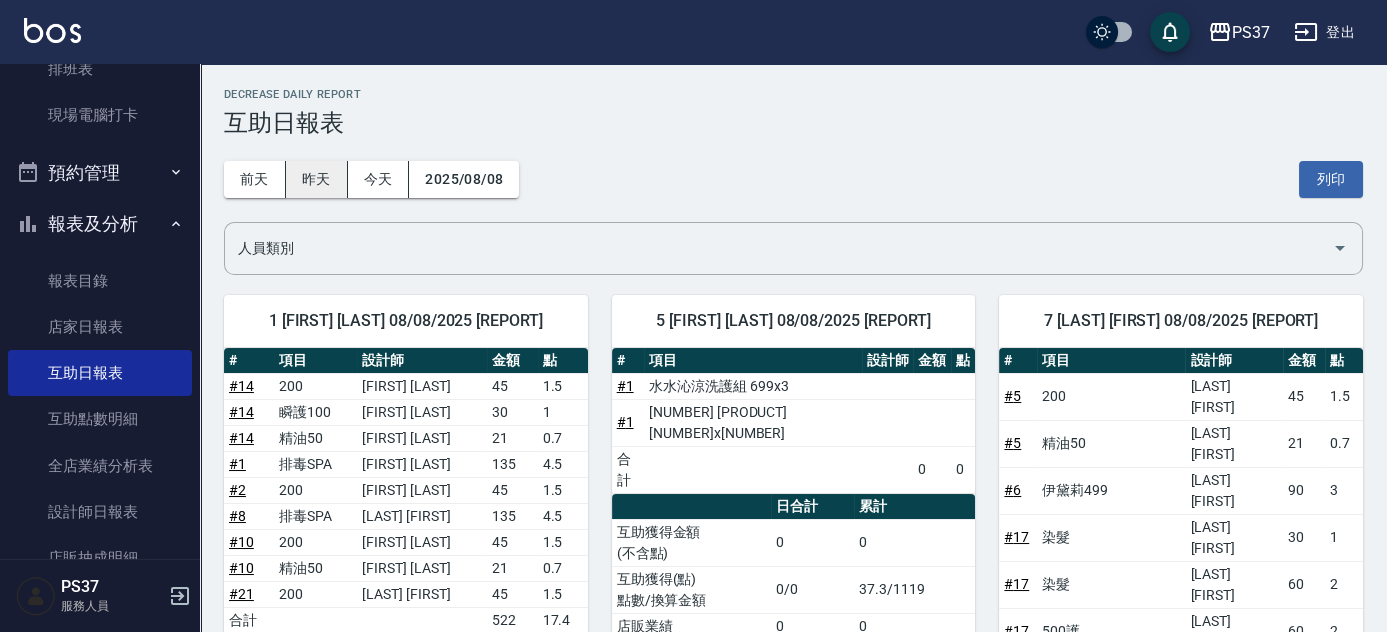 click on "昨天" at bounding box center (317, 179) 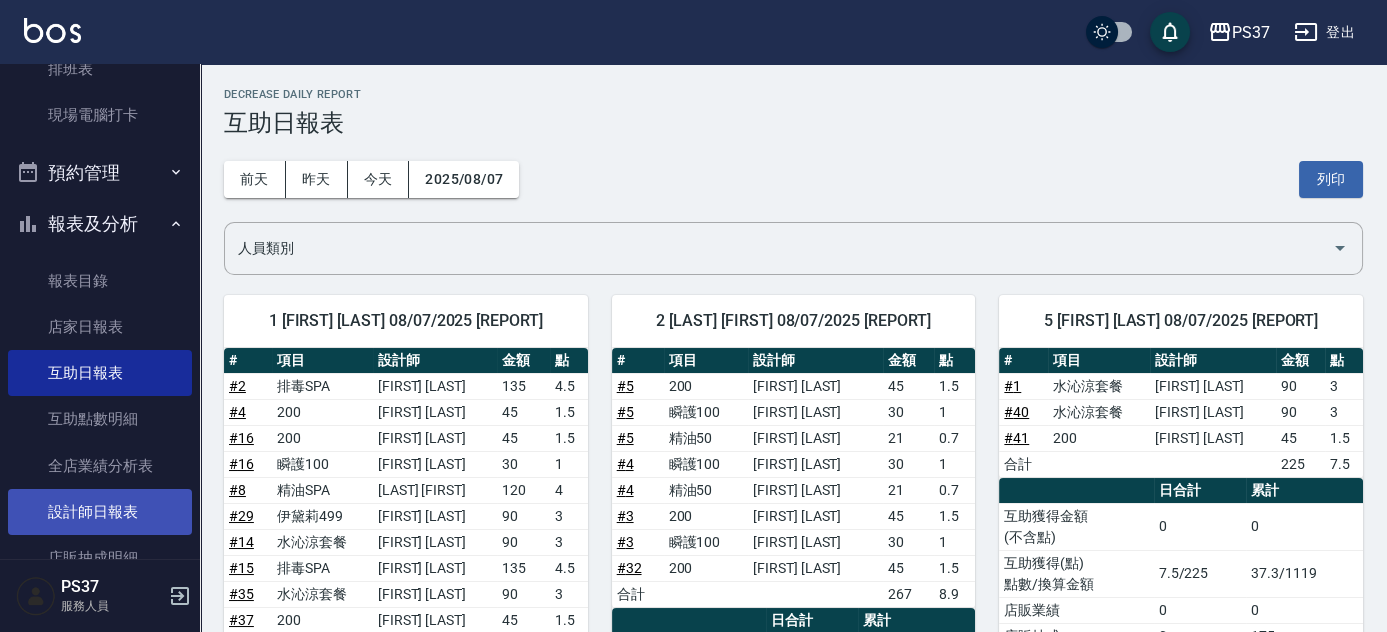 click on "設計師日報表" at bounding box center [100, 512] 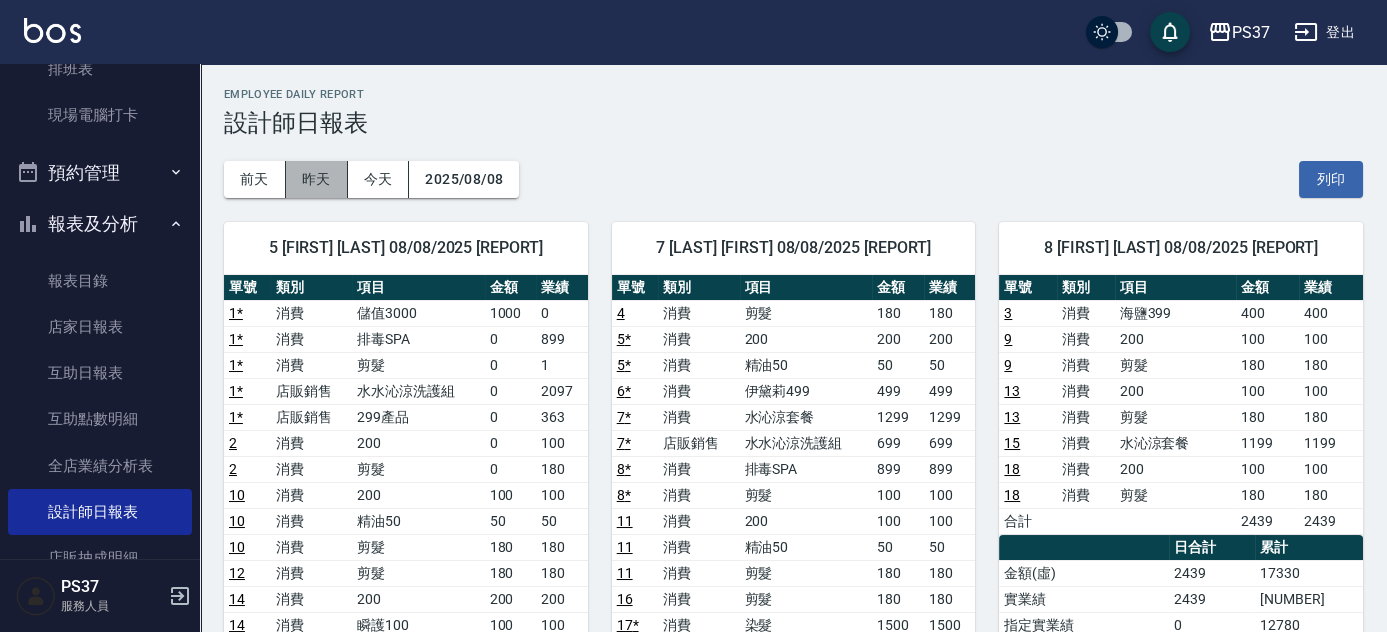 click on "昨天" at bounding box center (317, 179) 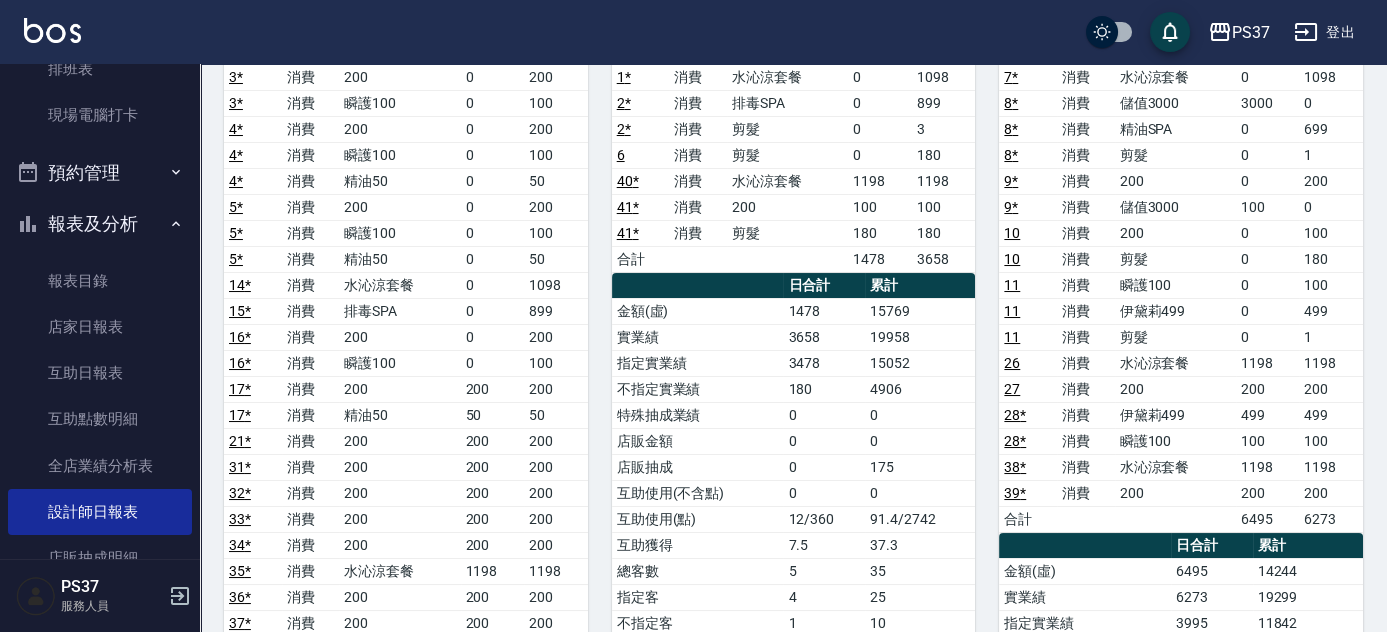 scroll, scrollTop: 0, scrollLeft: 0, axis: both 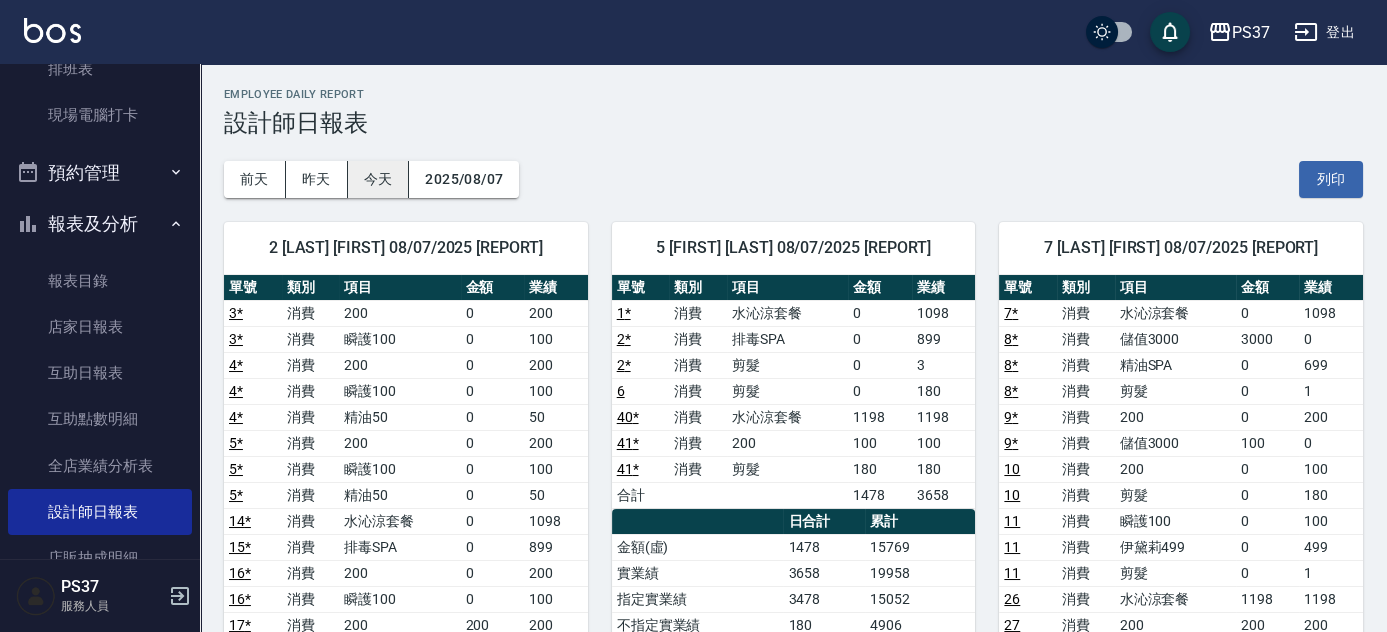 click on "今天" at bounding box center (379, 179) 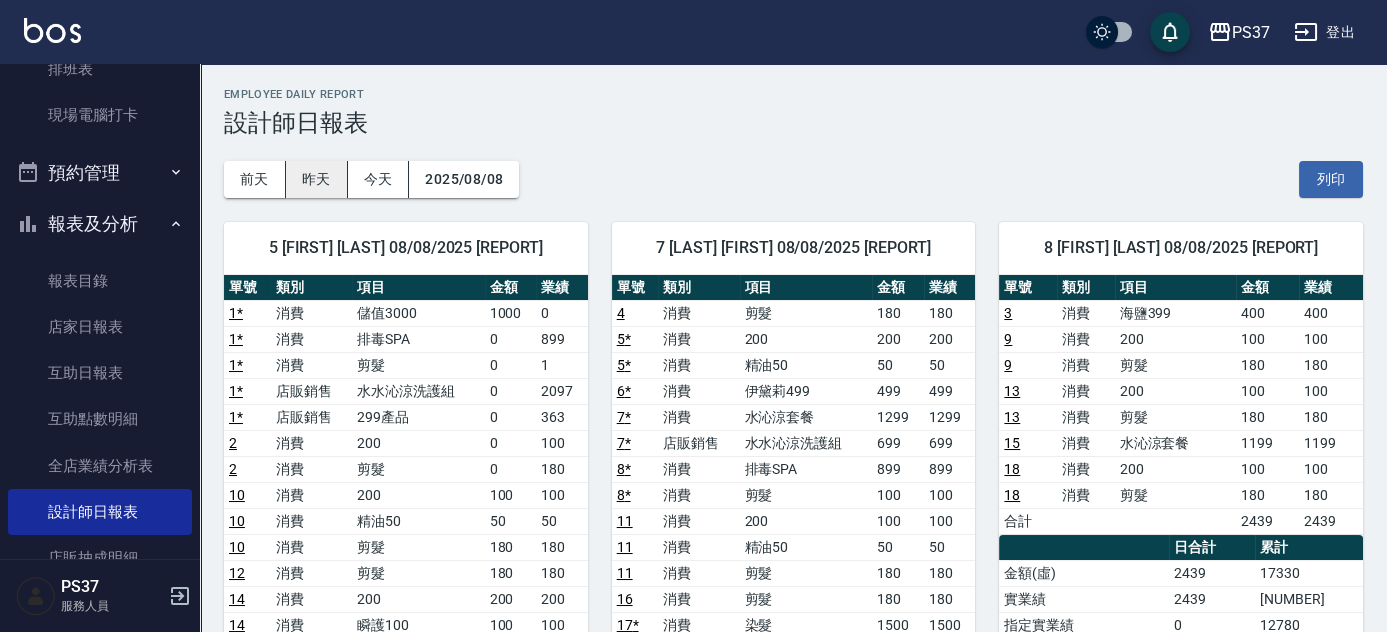 click on "昨天" at bounding box center (317, 179) 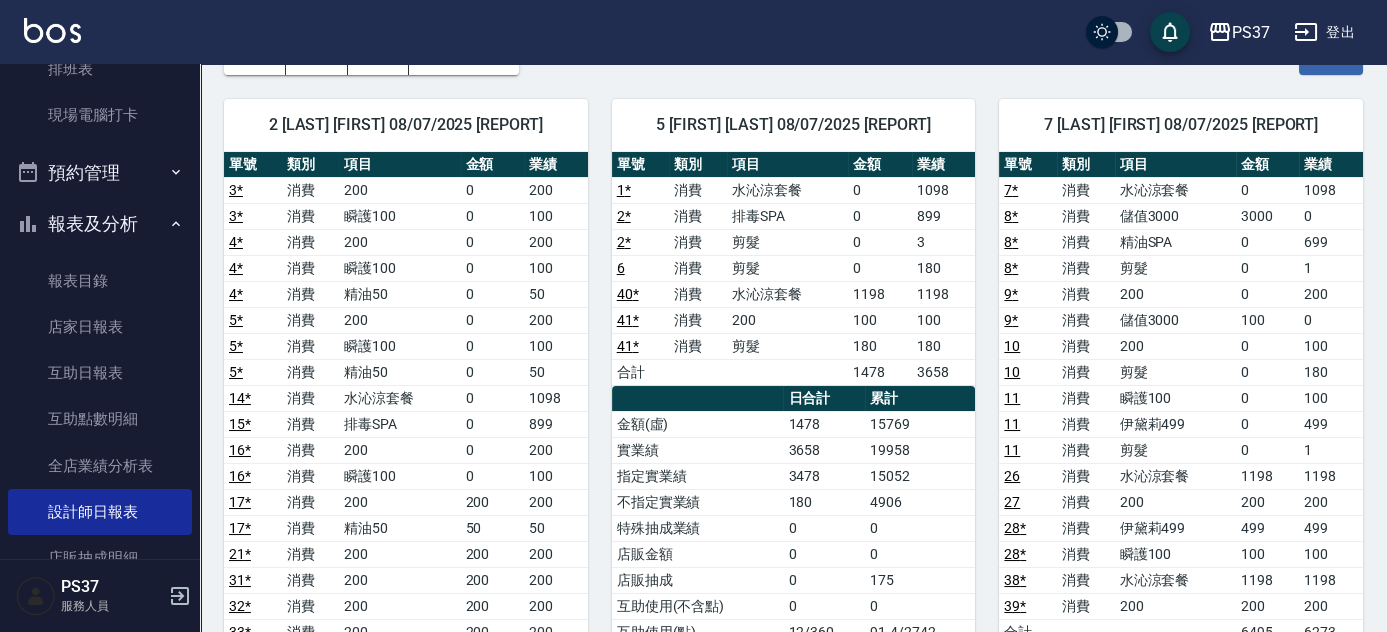 scroll, scrollTop: 0, scrollLeft: 0, axis: both 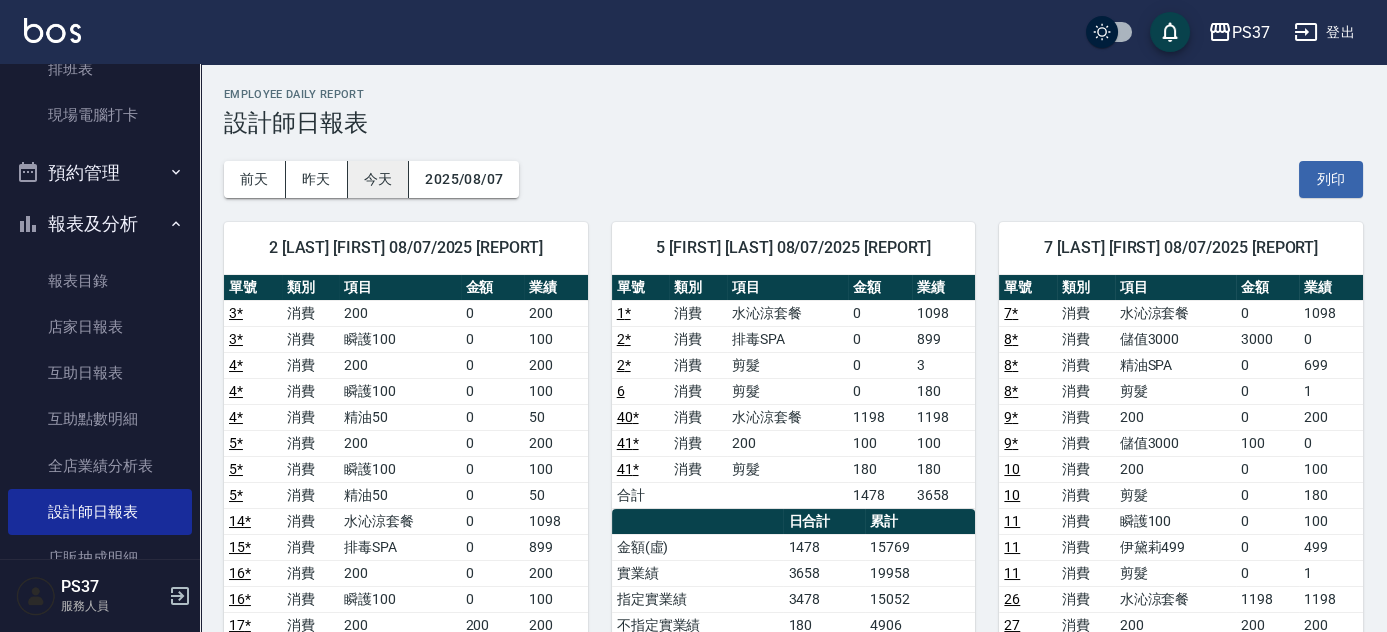click on "今天" at bounding box center (379, 179) 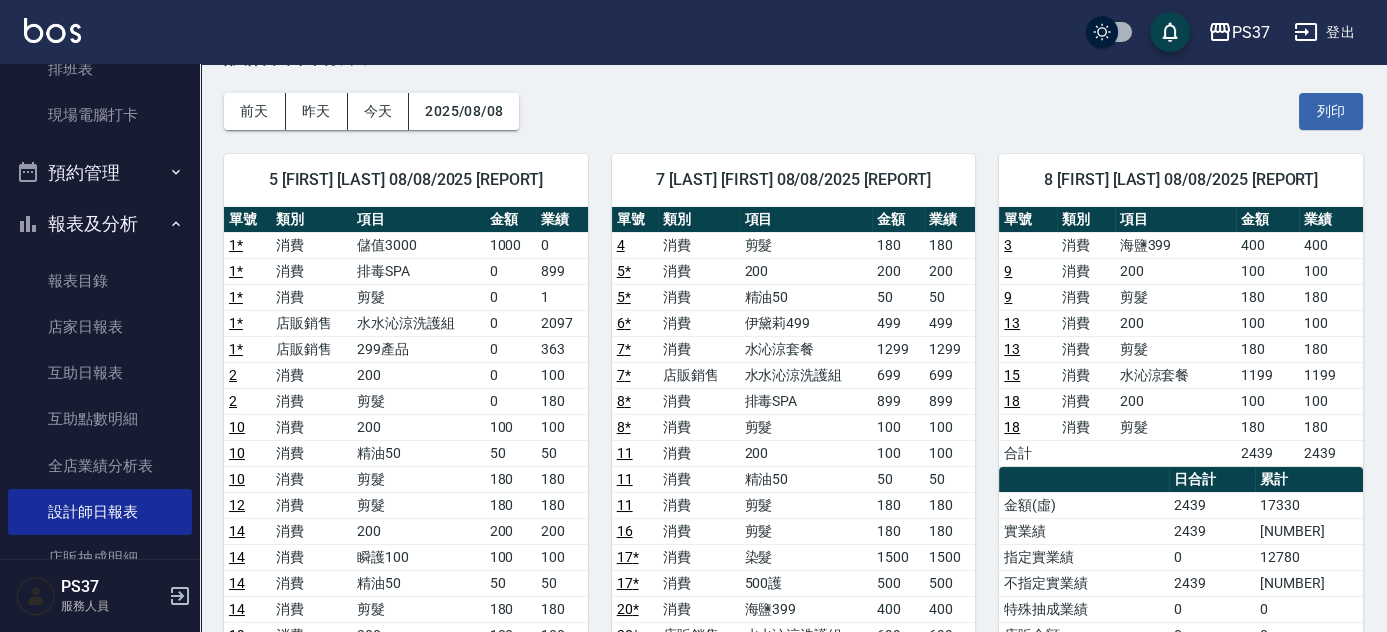 scroll, scrollTop: 0, scrollLeft: 0, axis: both 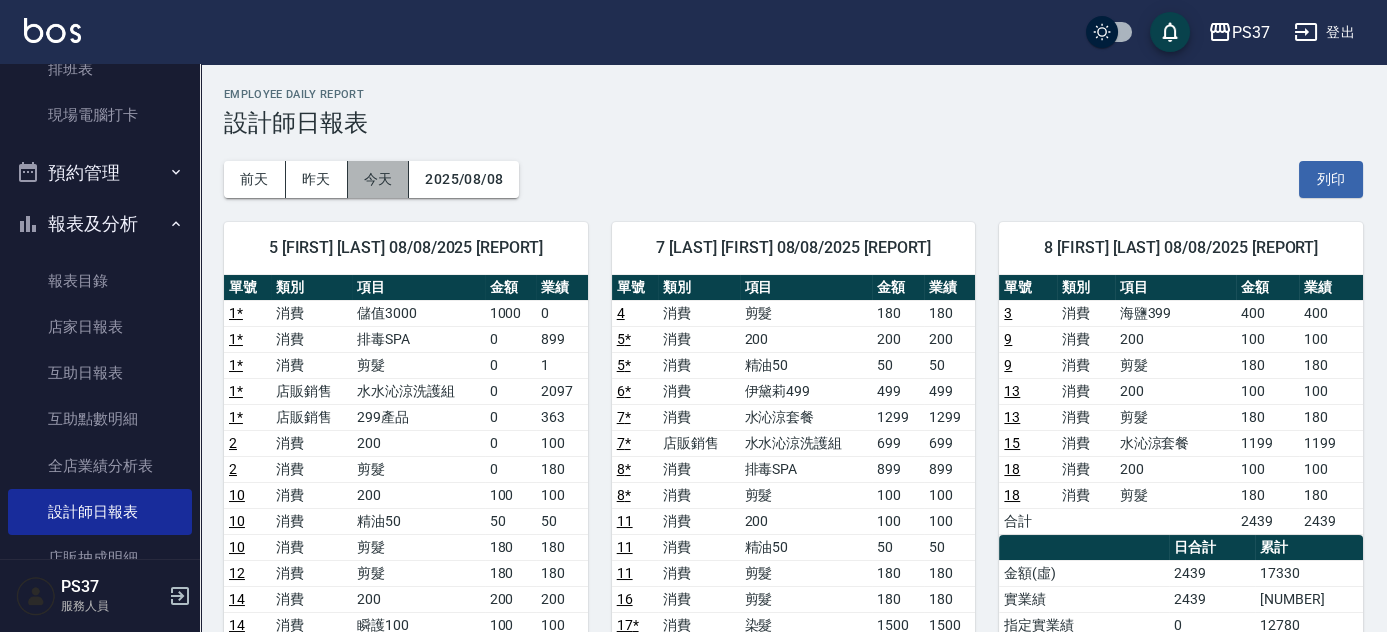 click on "今天" at bounding box center [379, 179] 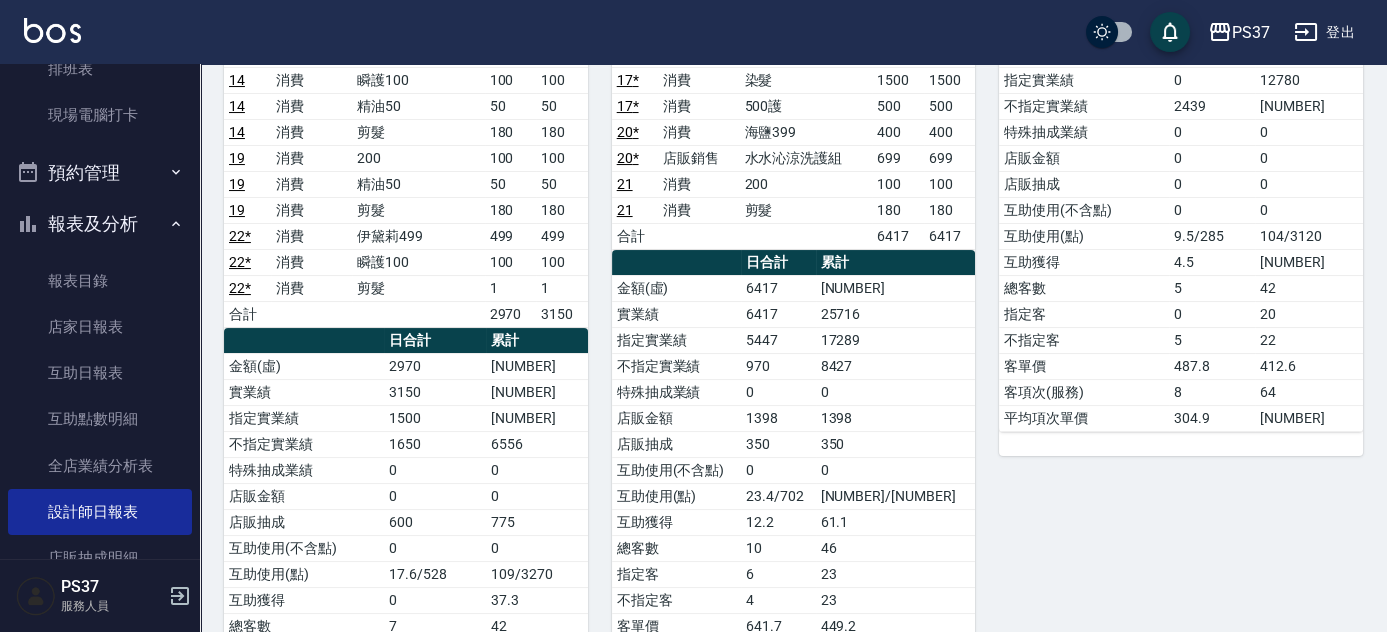 scroll, scrollTop: 636, scrollLeft: 0, axis: vertical 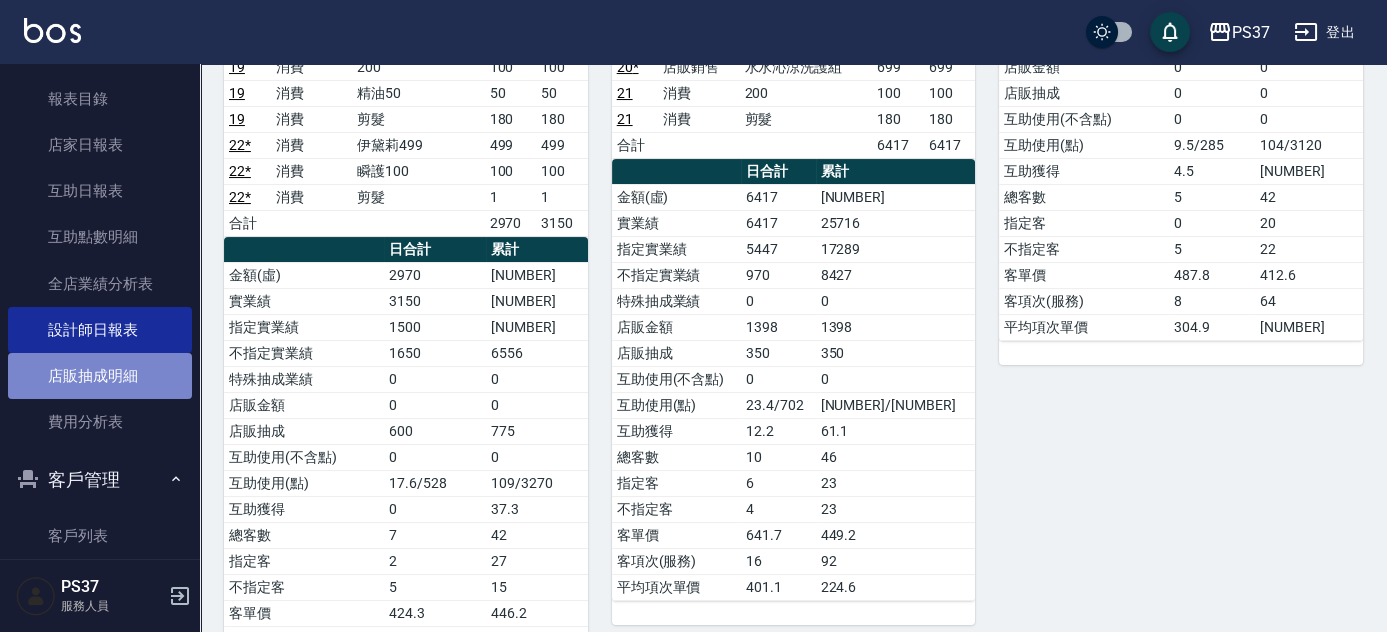click on "店販抽成明細" at bounding box center (100, 376) 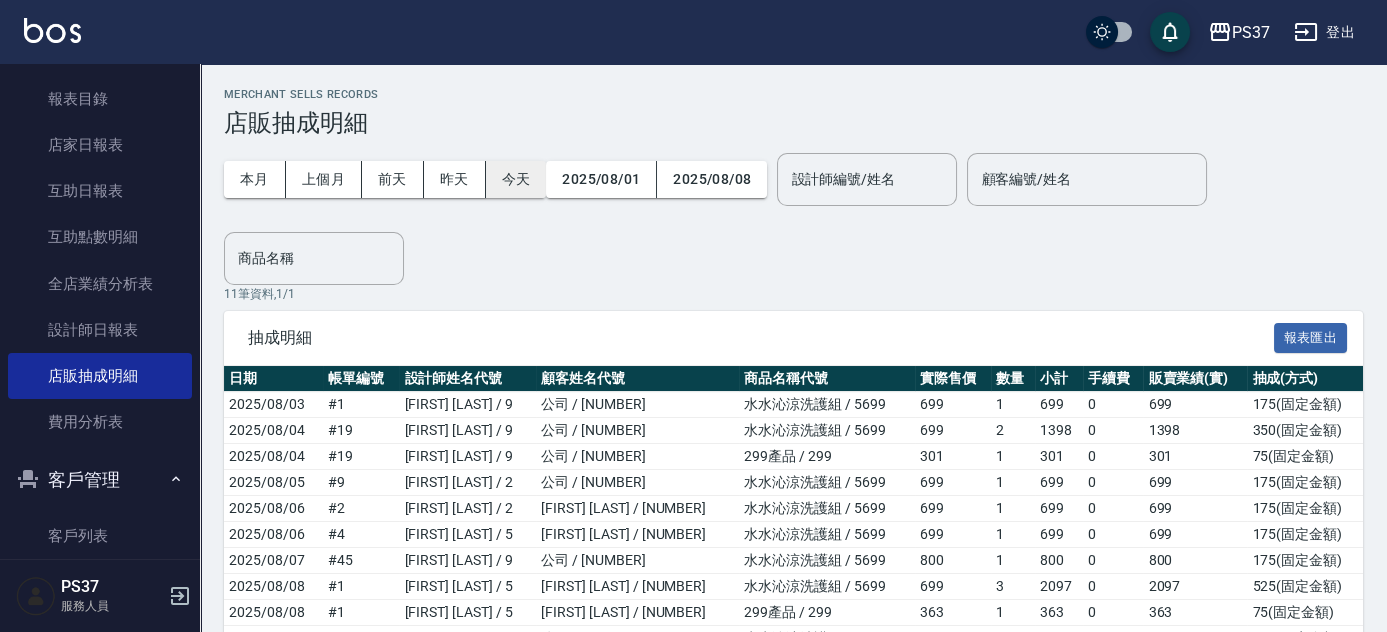 click on "今天" at bounding box center [516, 179] 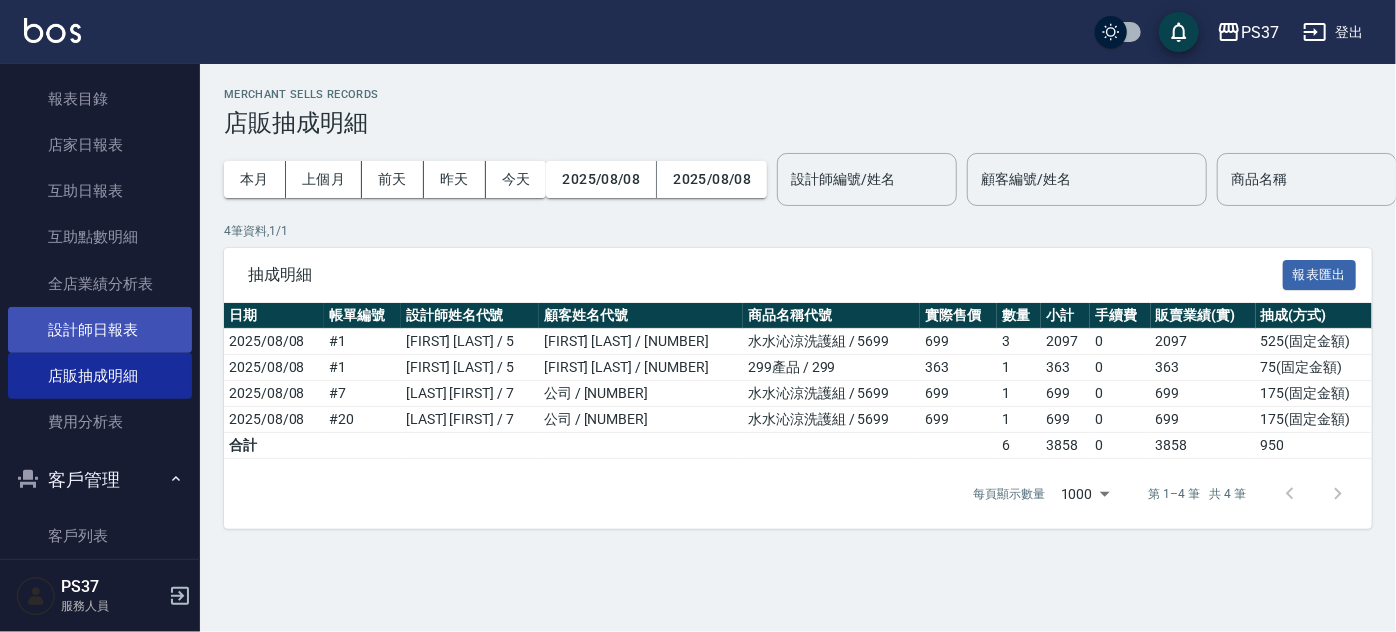 click on "設計師日報表" at bounding box center (100, 330) 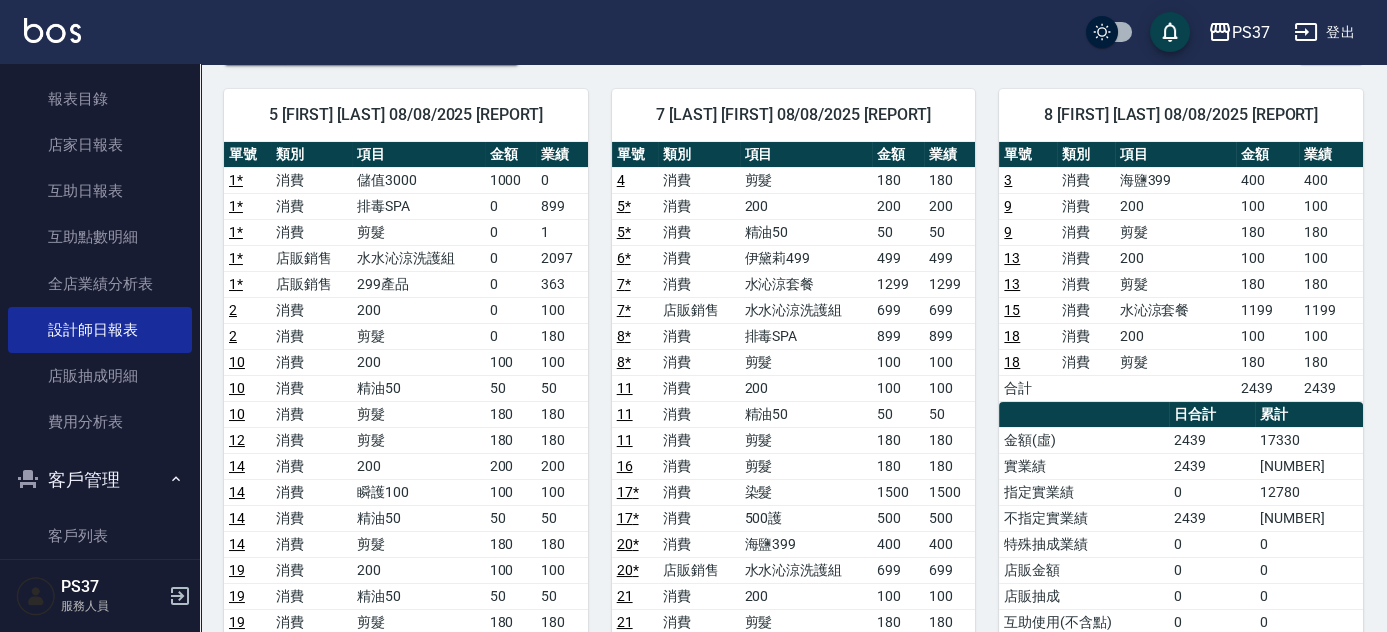 scroll, scrollTop: 173, scrollLeft: 0, axis: vertical 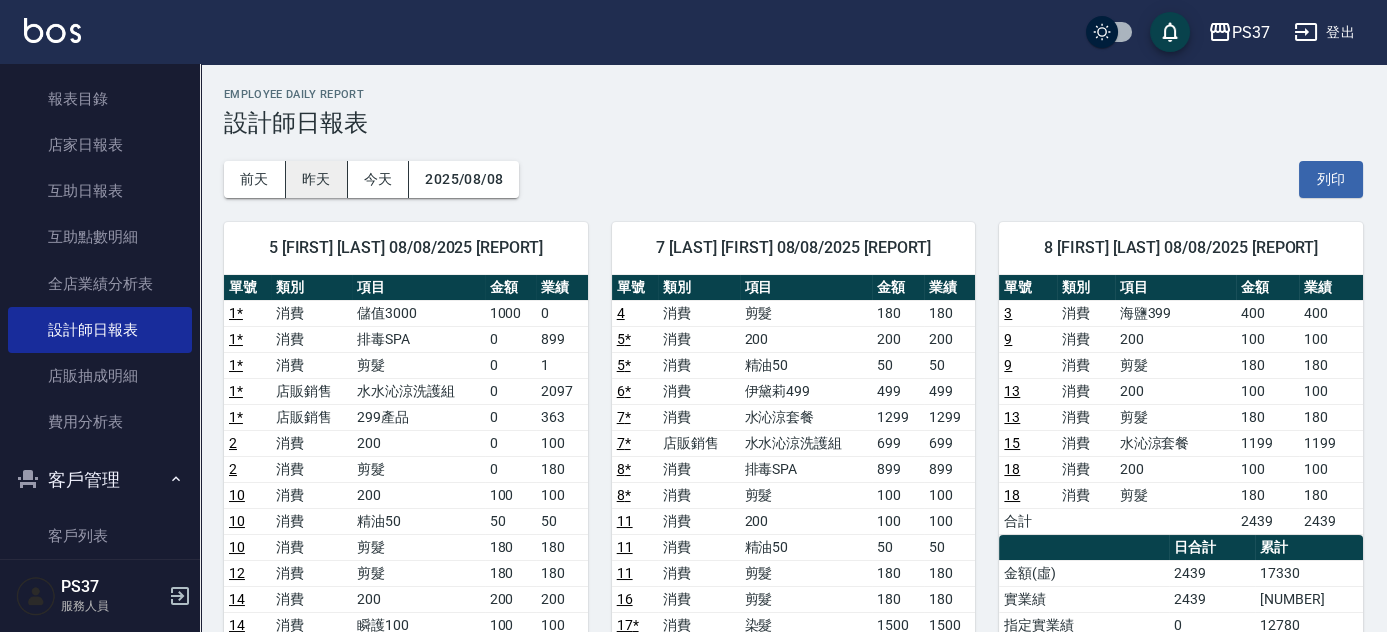 click on "昨天" at bounding box center (317, 179) 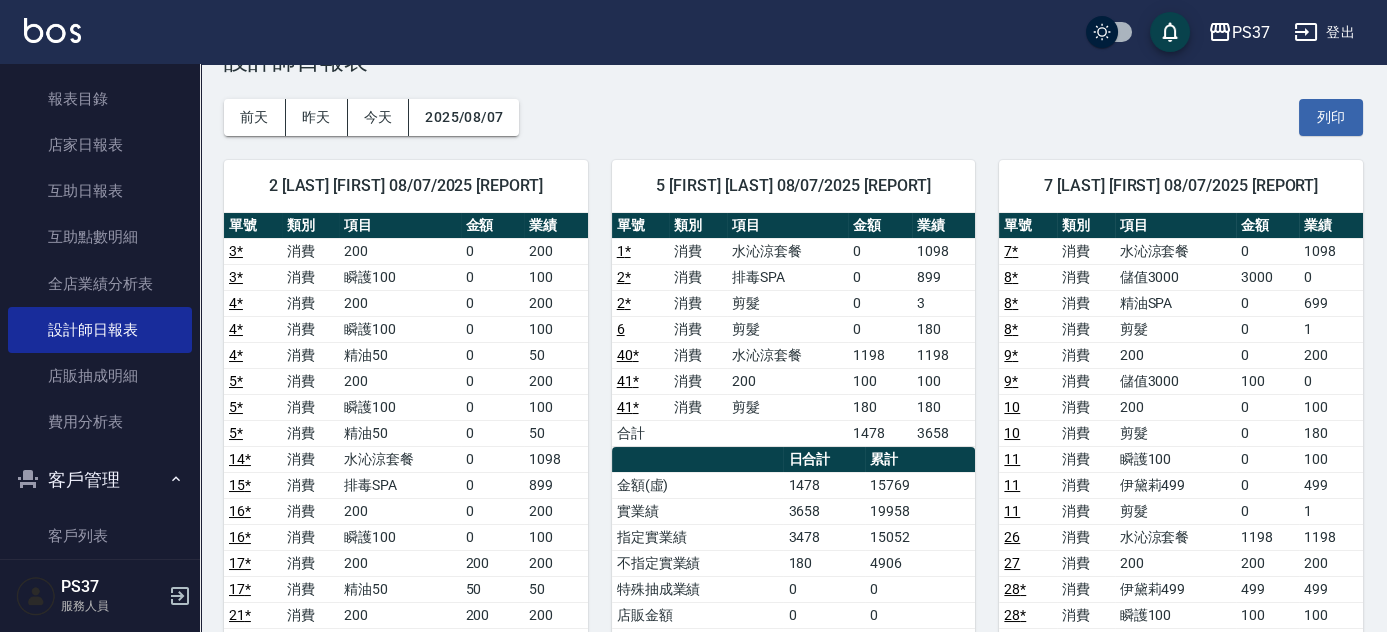 scroll, scrollTop: 181, scrollLeft: 0, axis: vertical 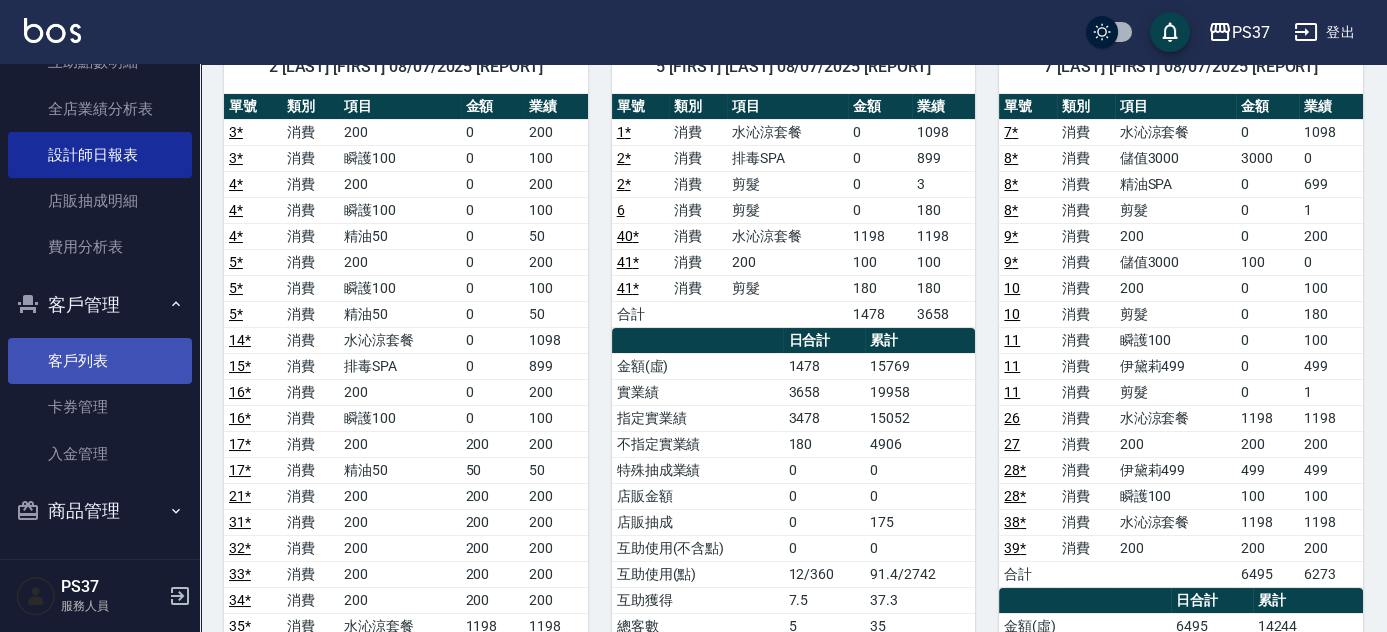 click on "客戶列表" at bounding box center [100, 361] 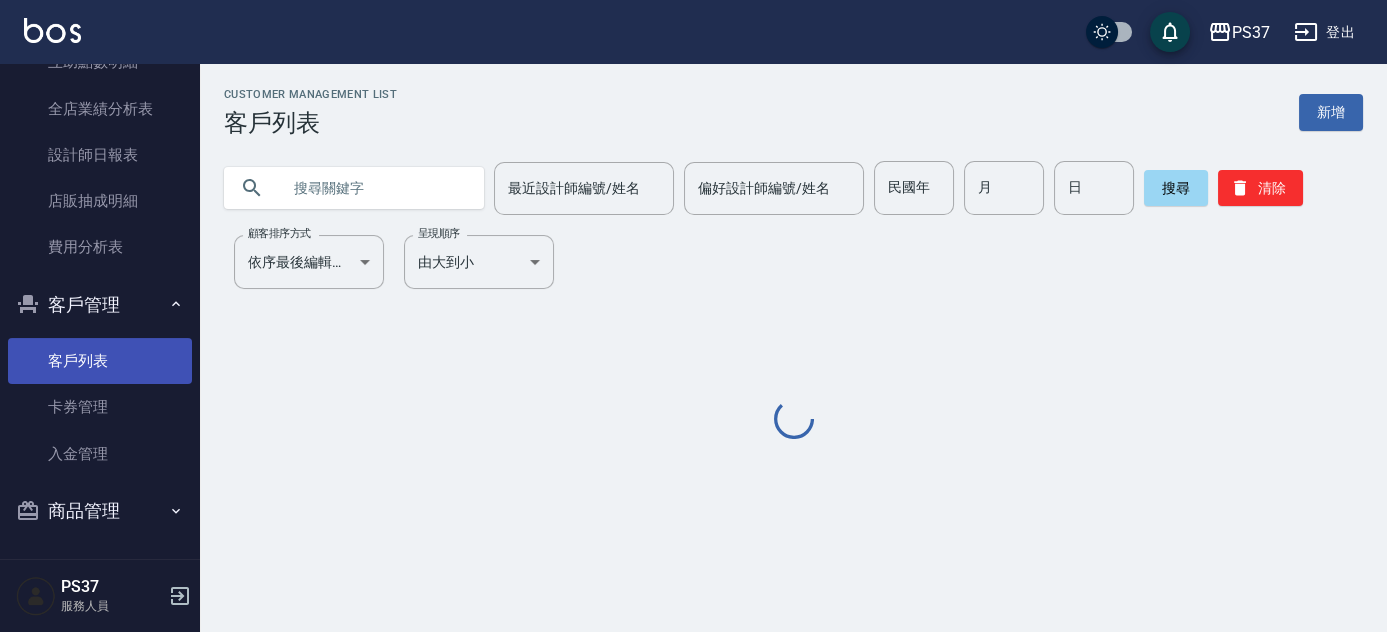 scroll, scrollTop: 0, scrollLeft: 0, axis: both 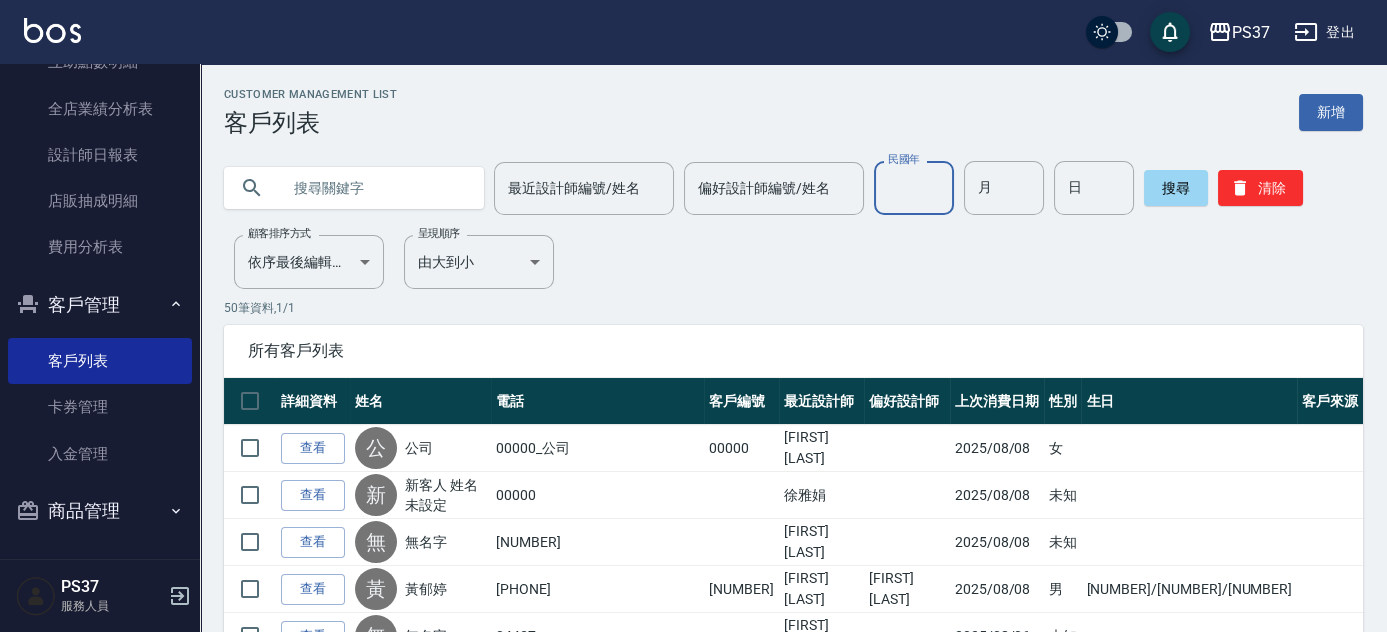 click on "民國年" at bounding box center [914, 188] 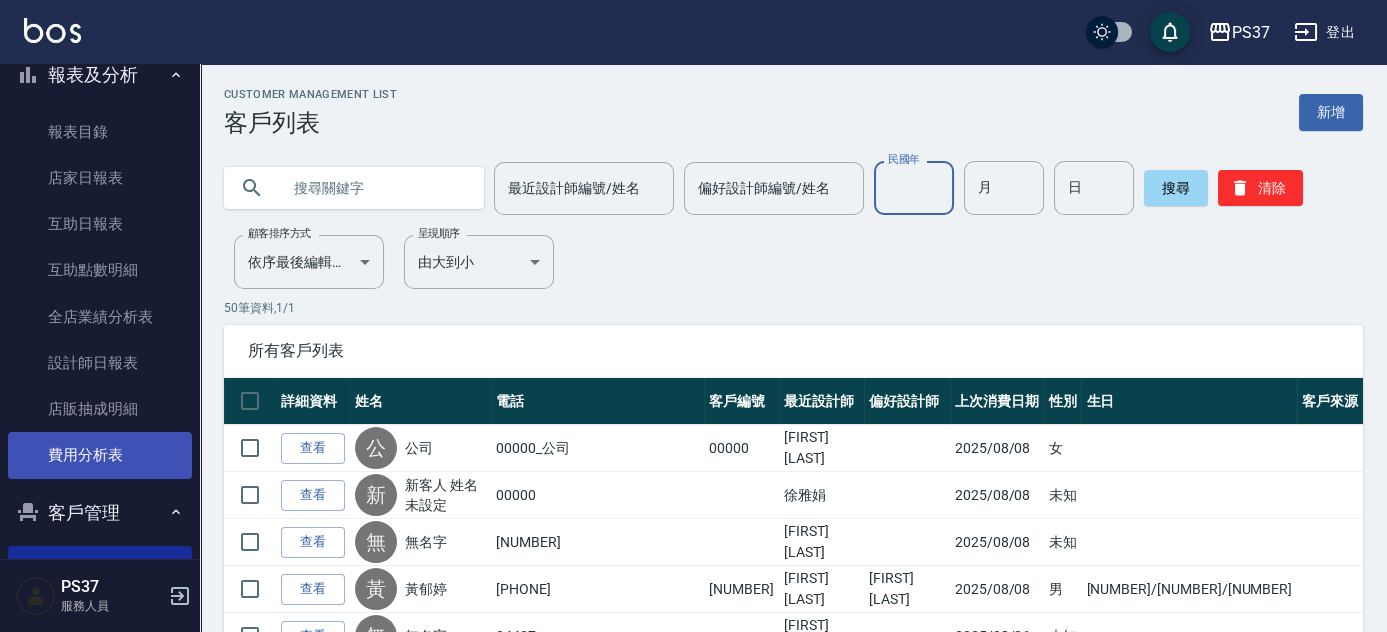 scroll, scrollTop: 448, scrollLeft: 0, axis: vertical 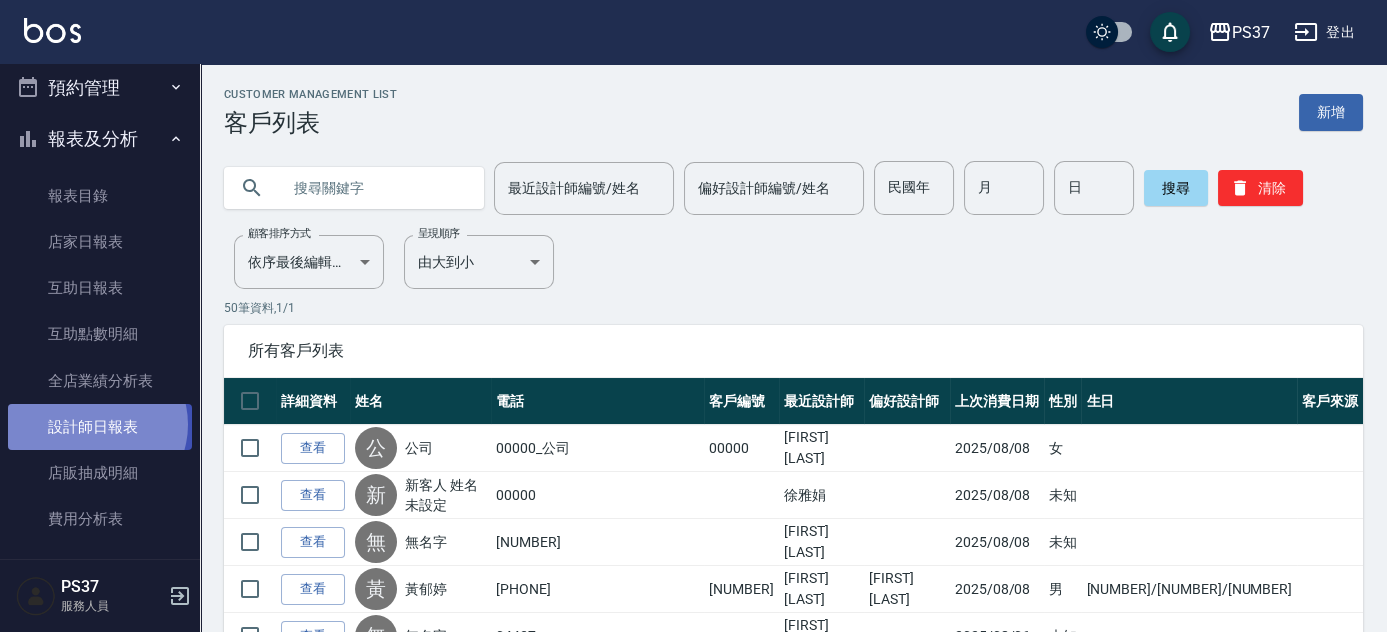 click on "設計師日報表" at bounding box center (100, 427) 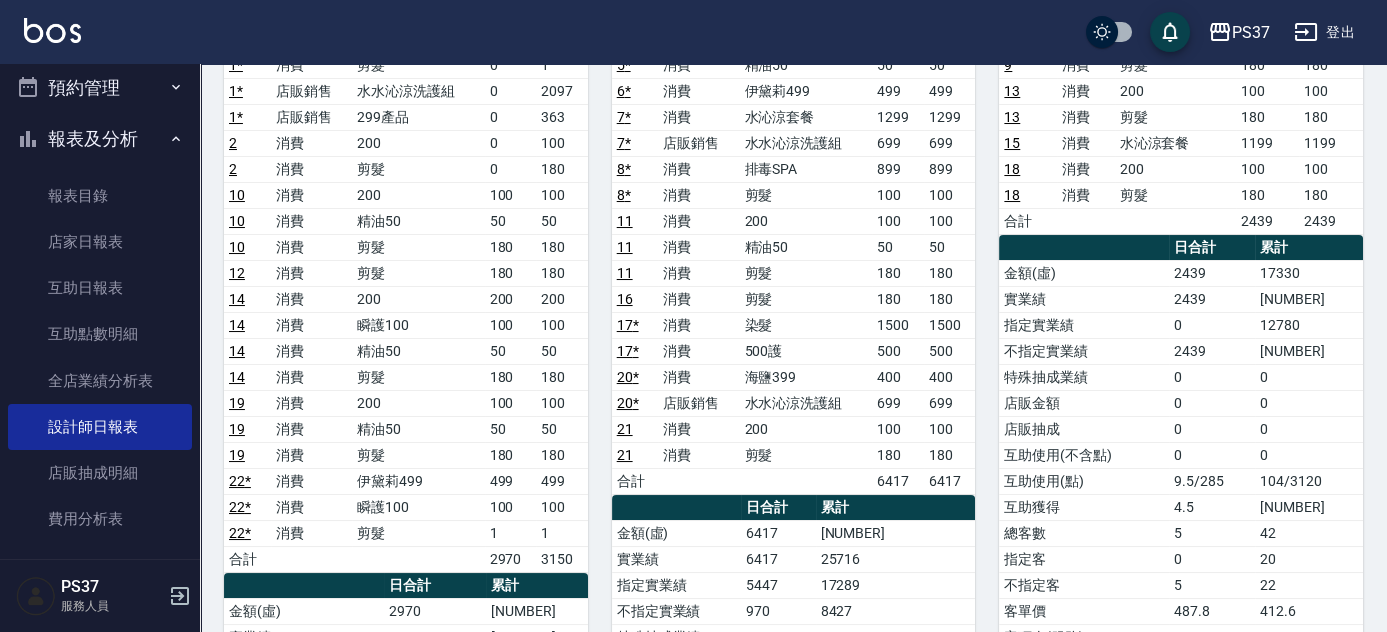 scroll, scrollTop: 181, scrollLeft: 0, axis: vertical 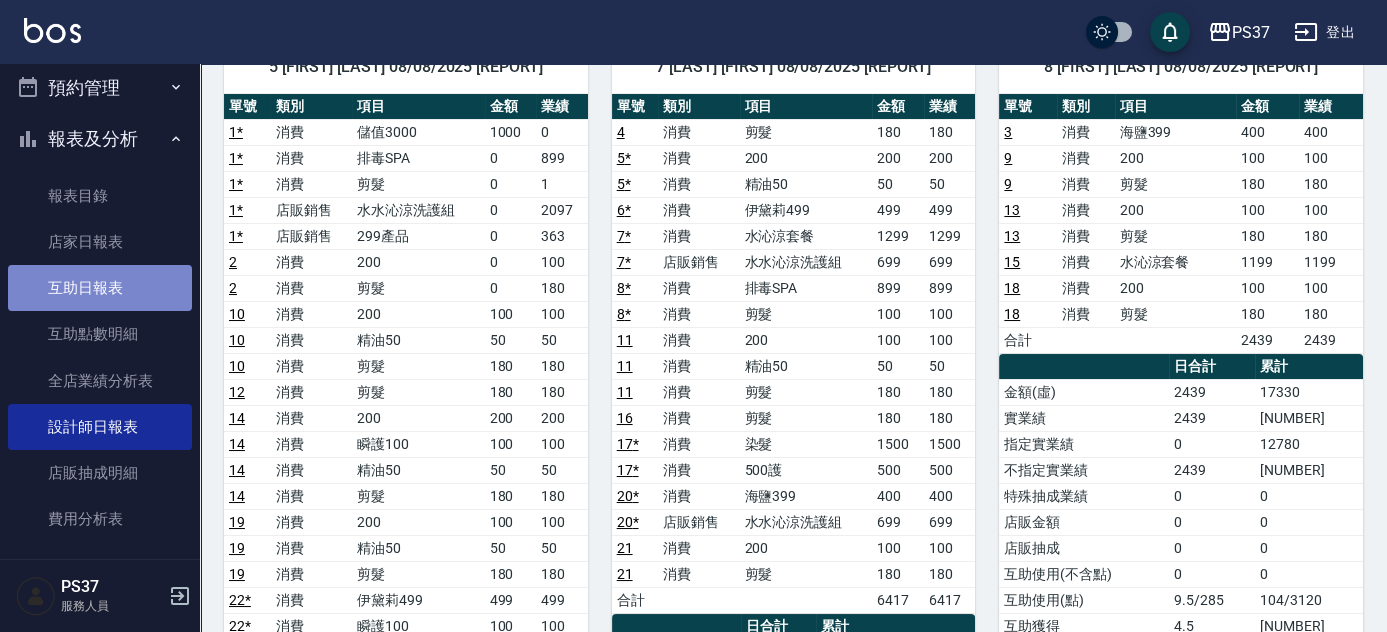 click on "互助日報表" at bounding box center (100, 288) 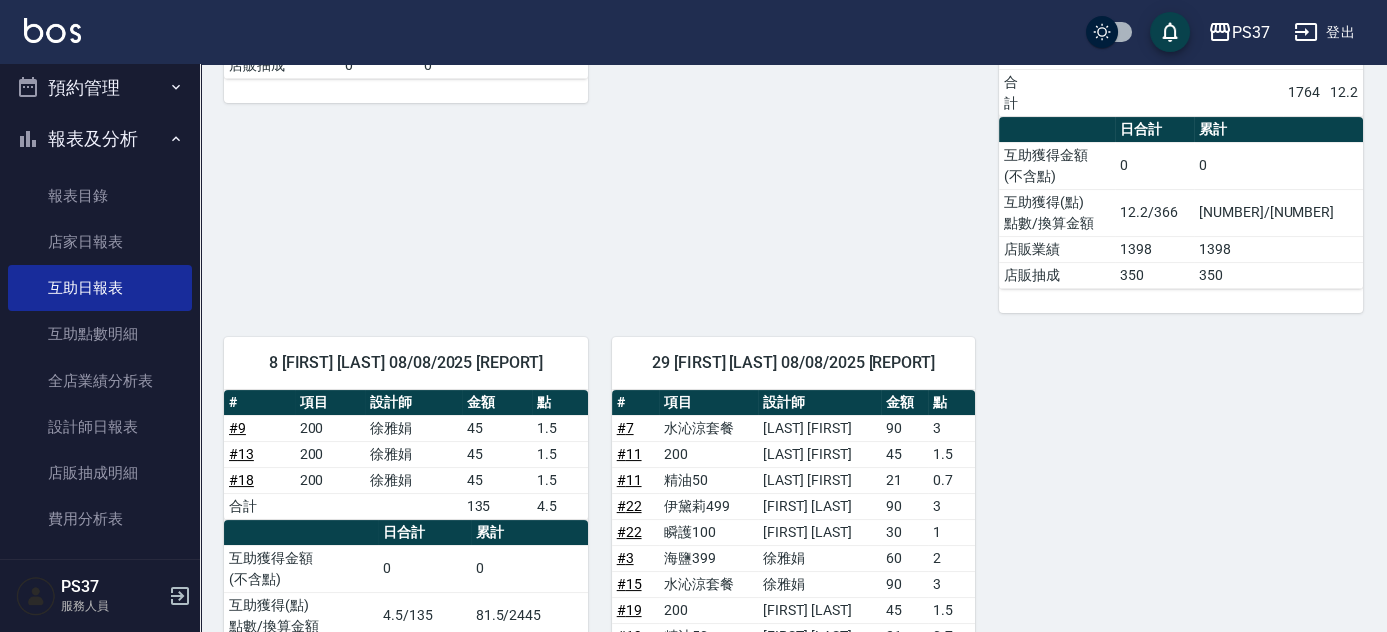 scroll, scrollTop: 771, scrollLeft: 0, axis: vertical 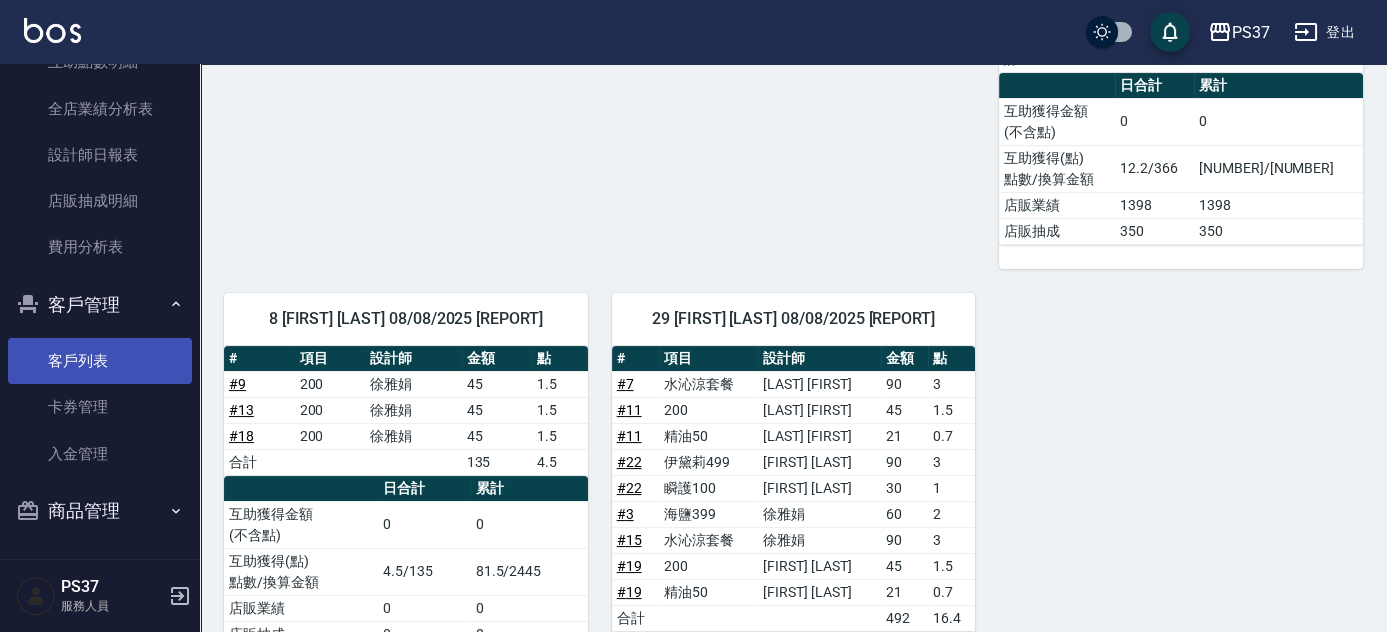 click on "客戶列表" at bounding box center (100, 361) 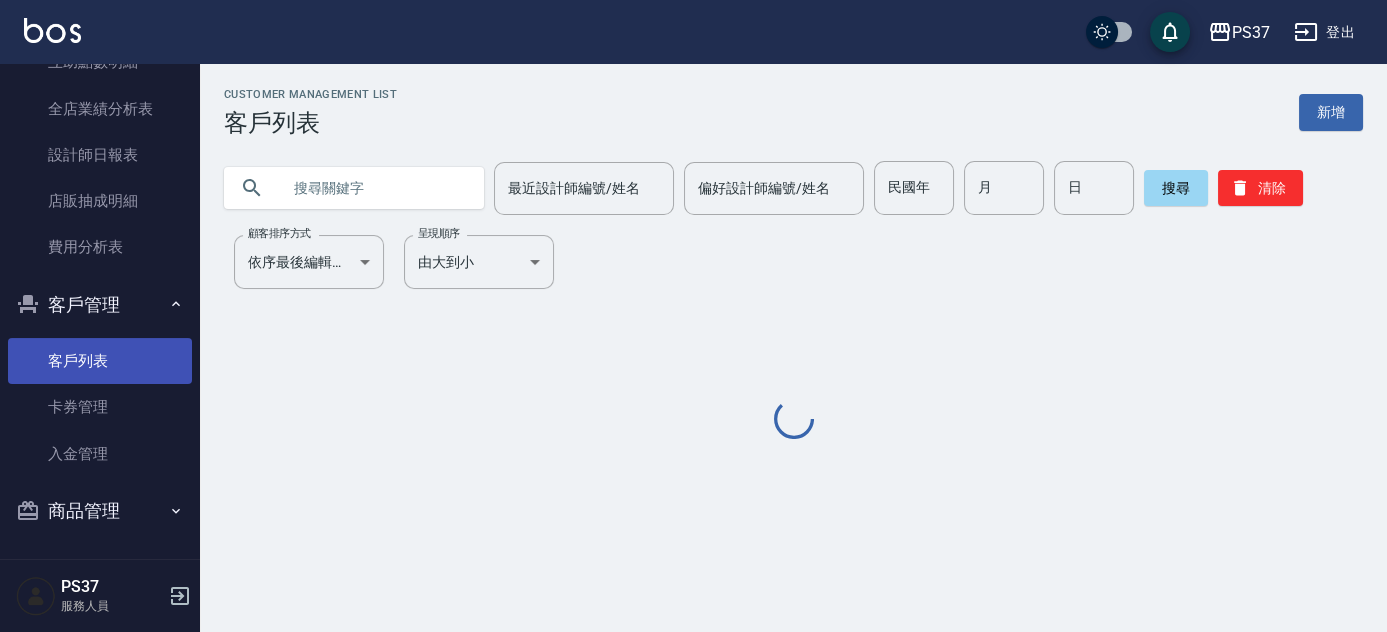 scroll, scrollTop: 0, scrollLeft: 0, axis: both 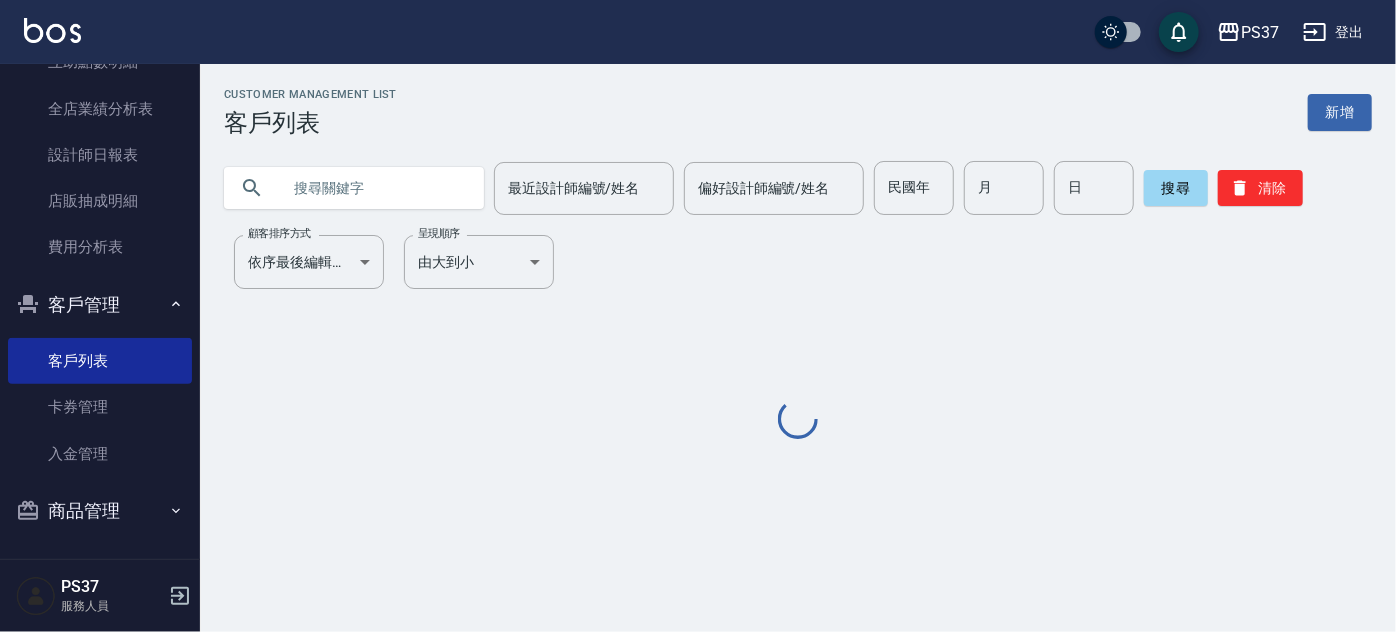 drag, startPoint x: 365, startPoint y: 186, endPoint x: 383, endPoint y: 181, distance: 18.681541 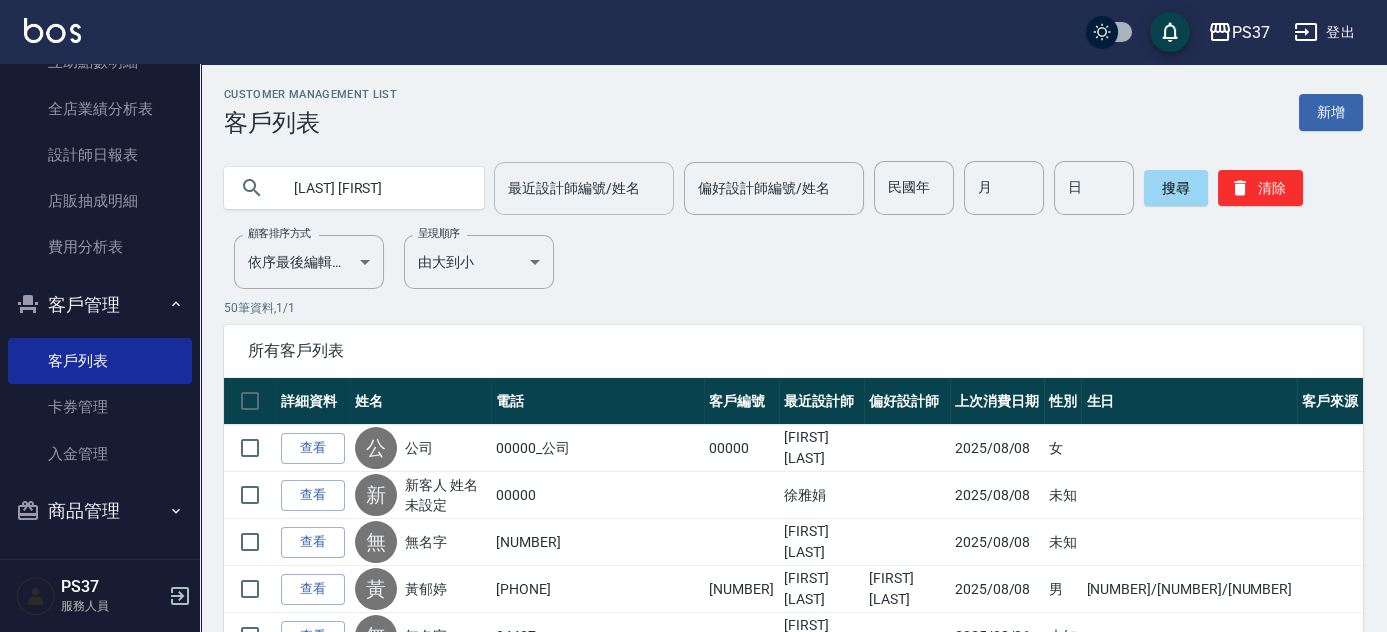 type on "[LAST] [FIRST]" 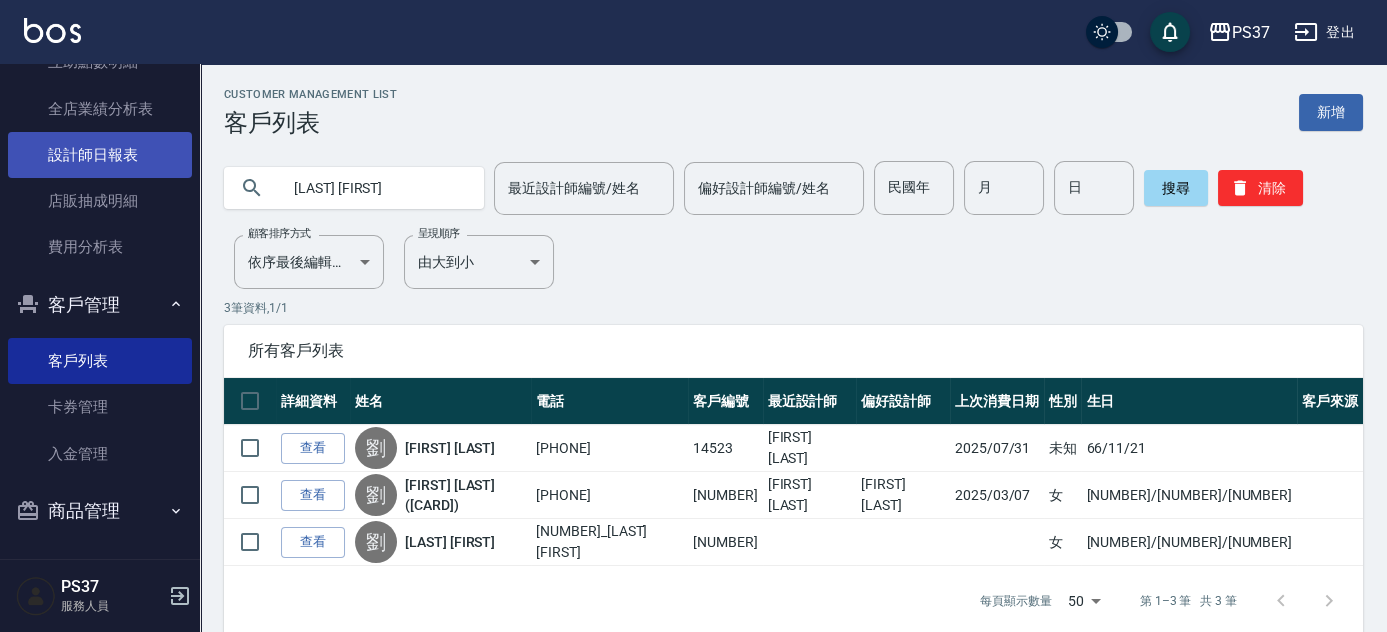 scroll, scrollTop: 357, scrollLeft: 0, axis: vertical 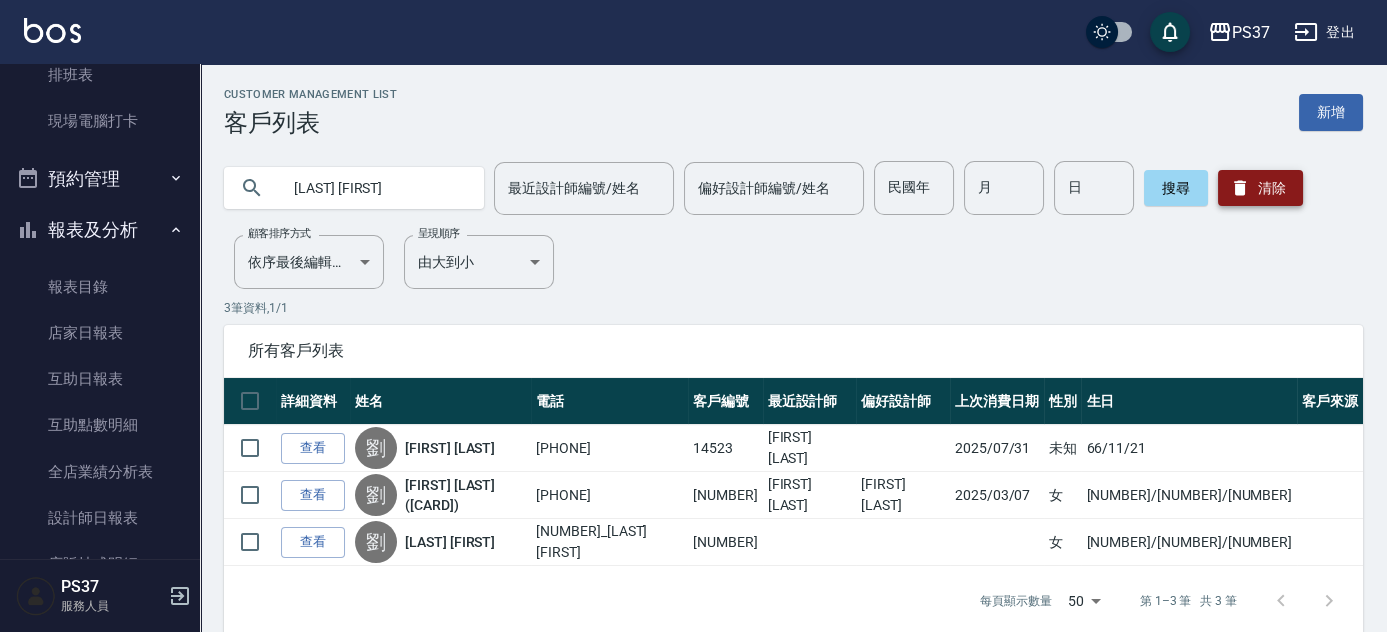 click on "清除" at bounding box center [1260, 188] 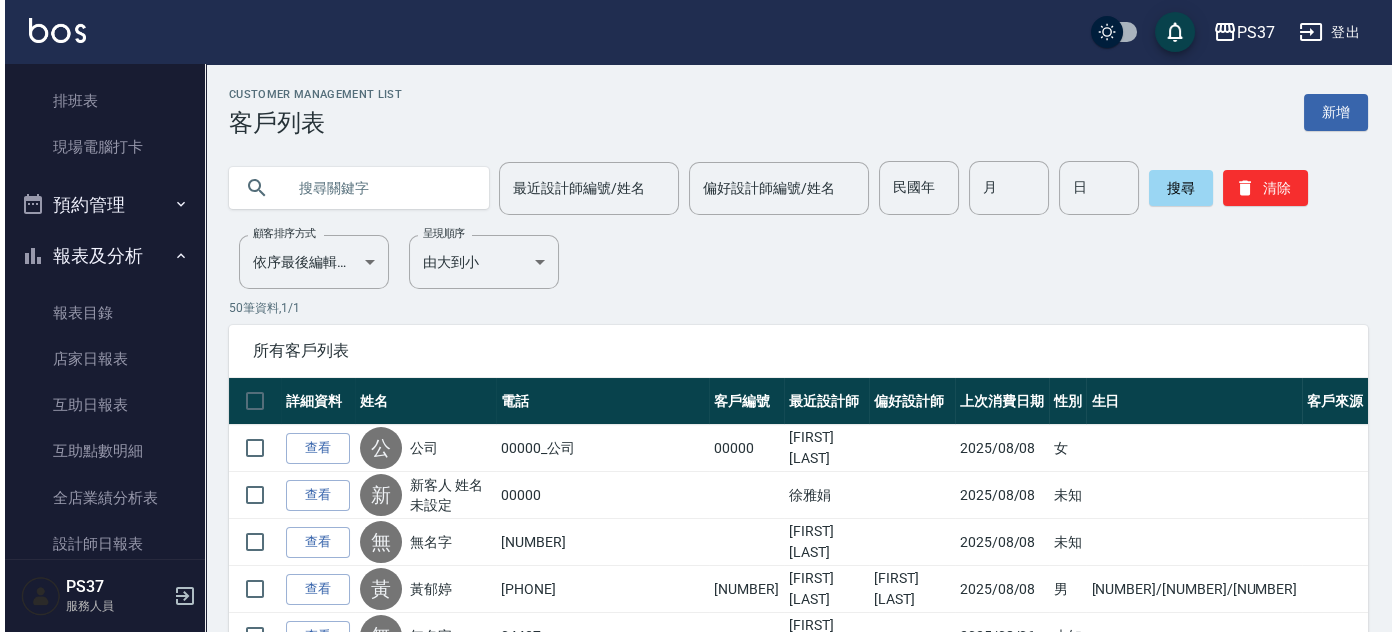 scroll, scrollTop: 363, scrollLeft: 0, axis: vertical 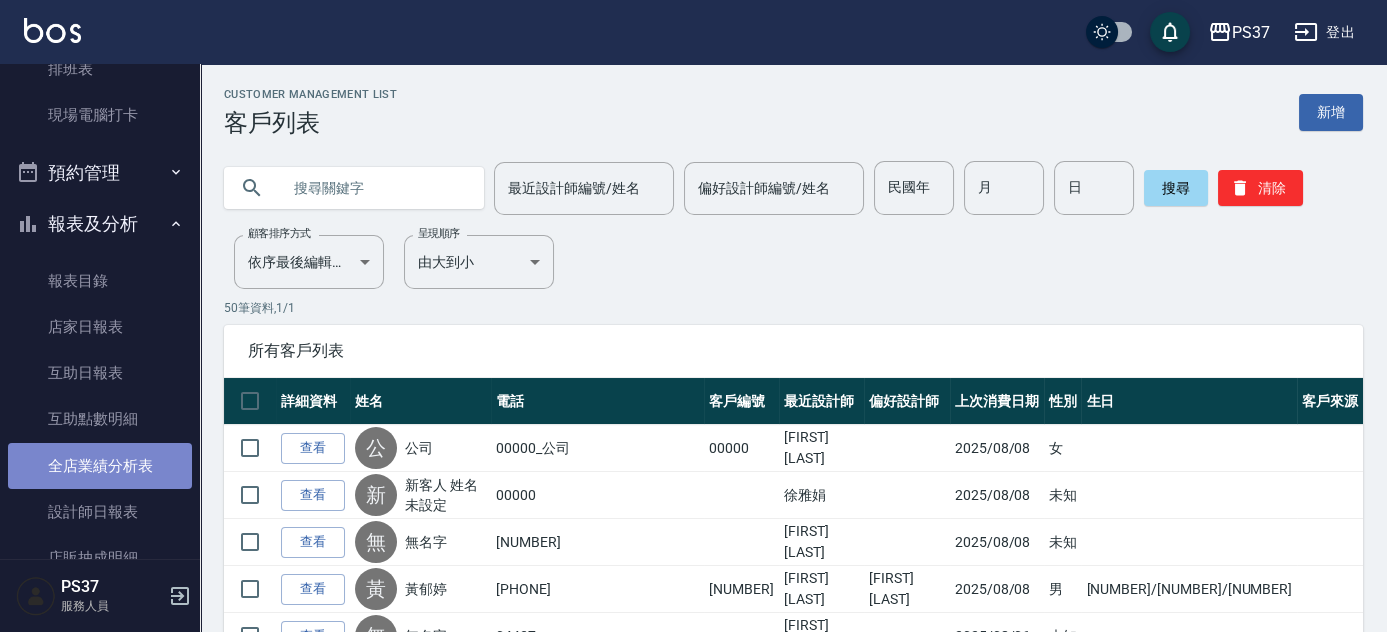 click on "全店業績分析表" at bounding box center [100, 466] 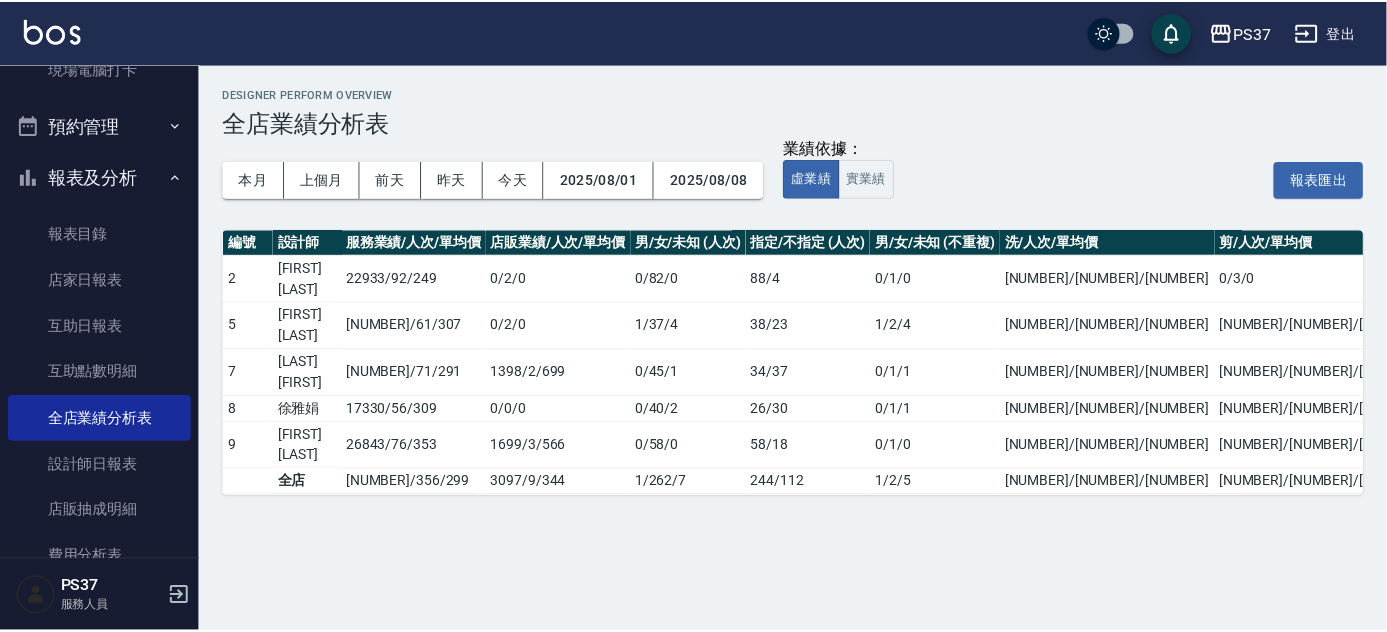 scroll, scrollTop: 363, scrollLeft: 0, axis: vertical 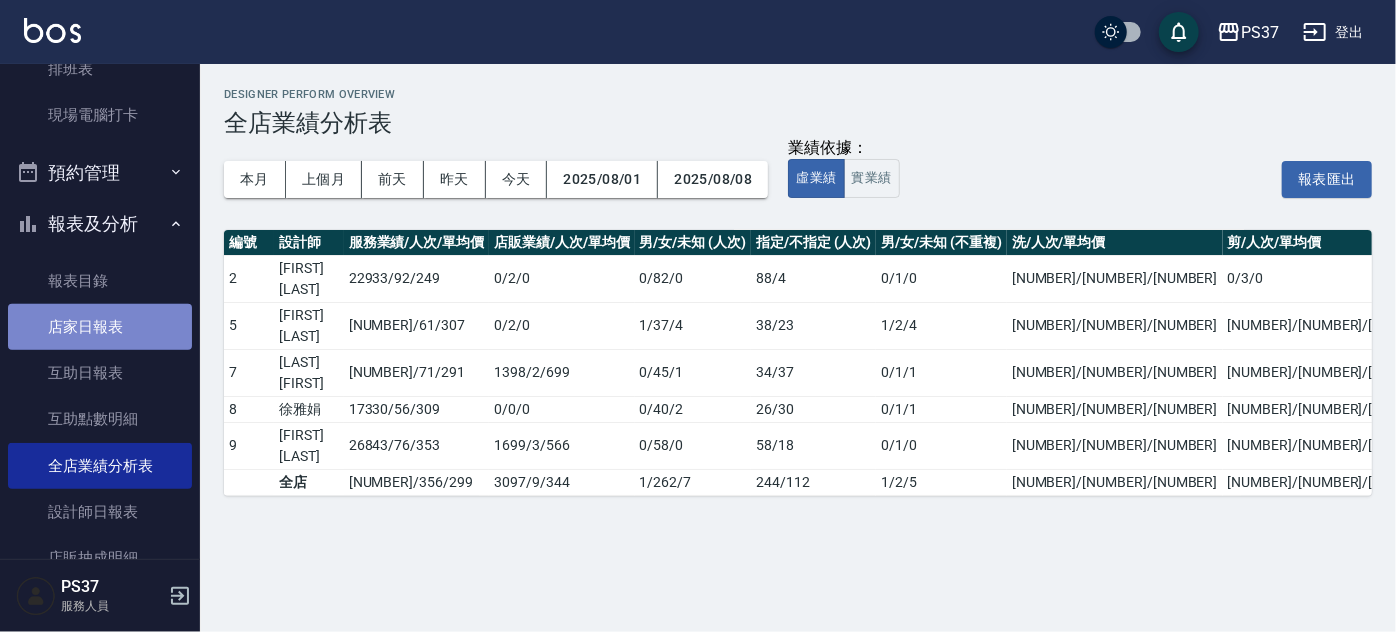 click on "店家日報表" at bounding box center (100, 327) 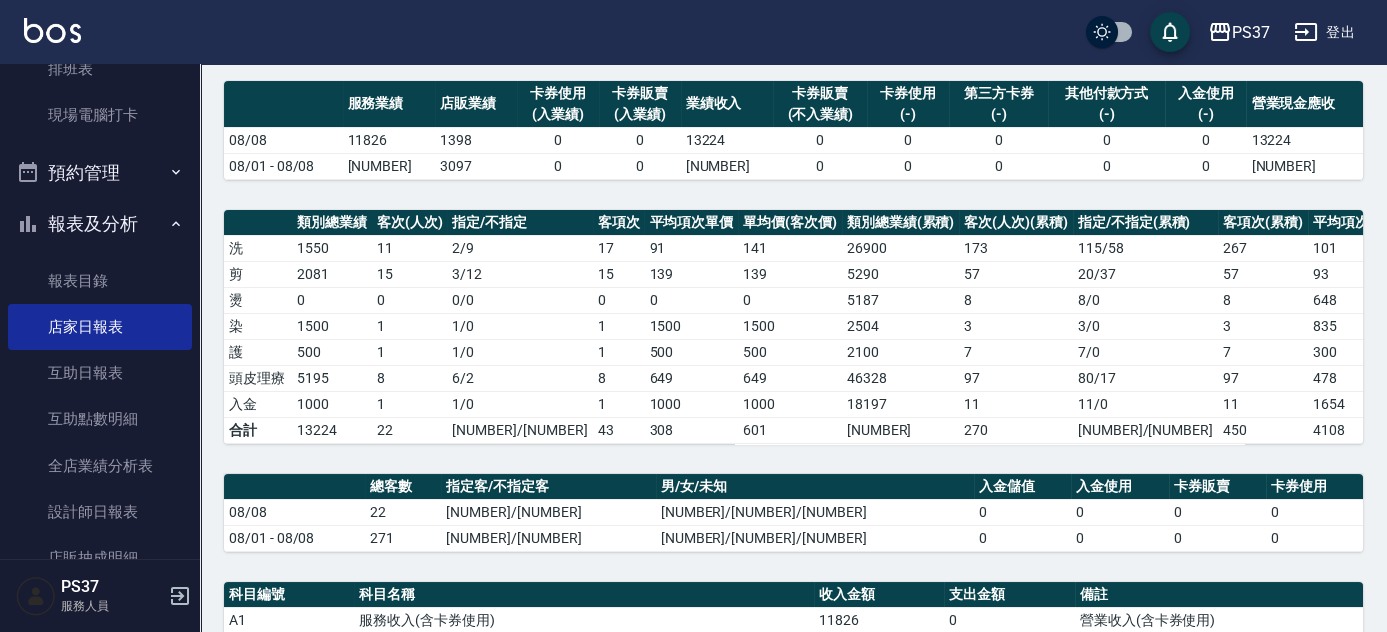 scroll, scrollTop: 0, scrollLeft: 0, axis: both 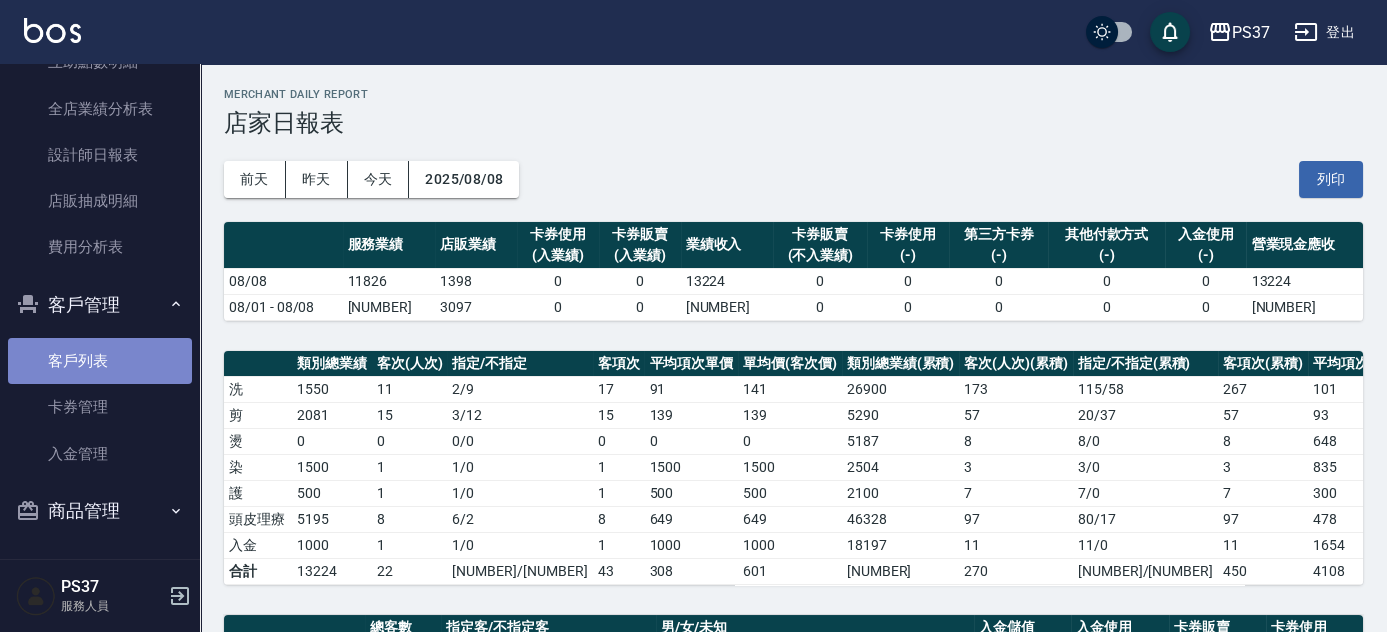 click on "客戶列表" at bounding box center [100, 361] 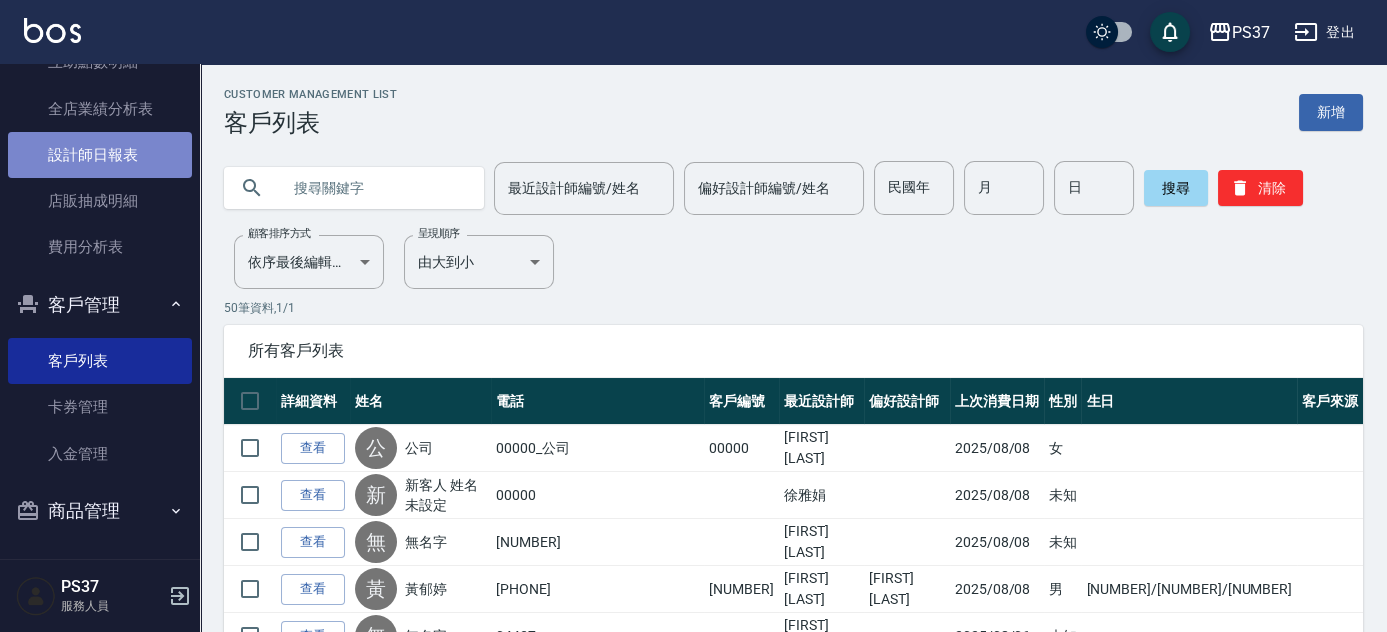 click on "設計師日報表" at bounding box center [100, 155] 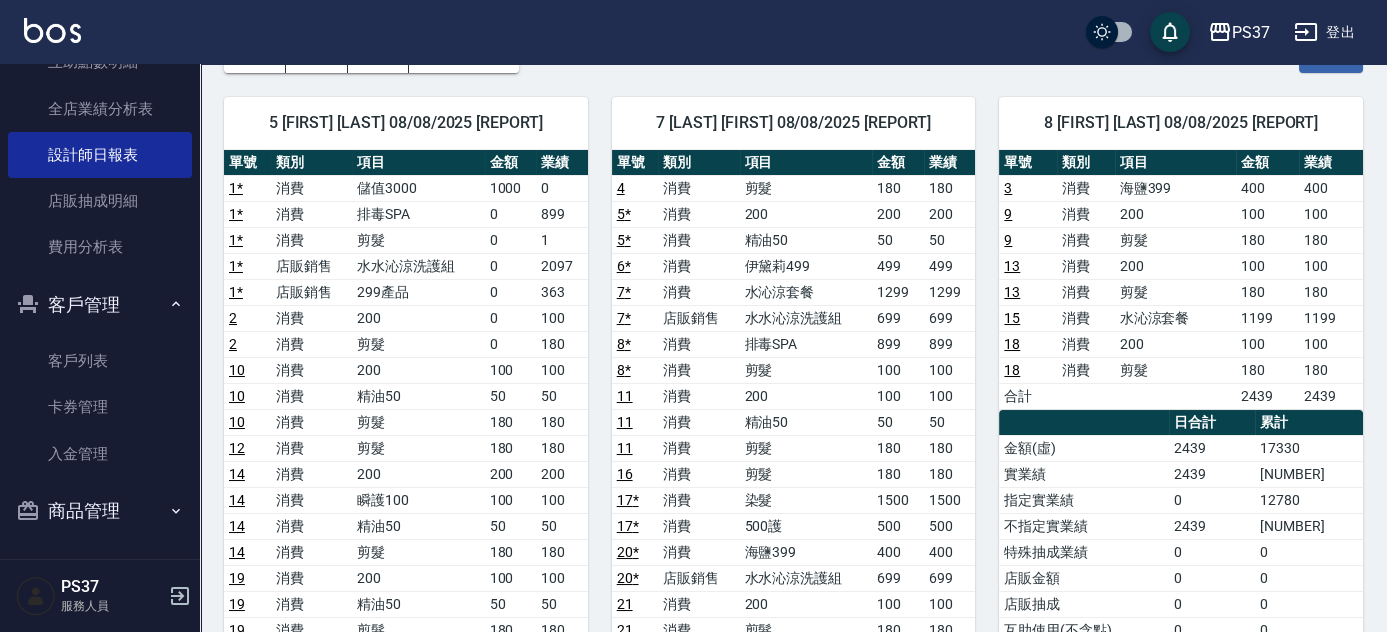 scroll, scrollTop: 181, scrollLeft: 0, axis: vertical 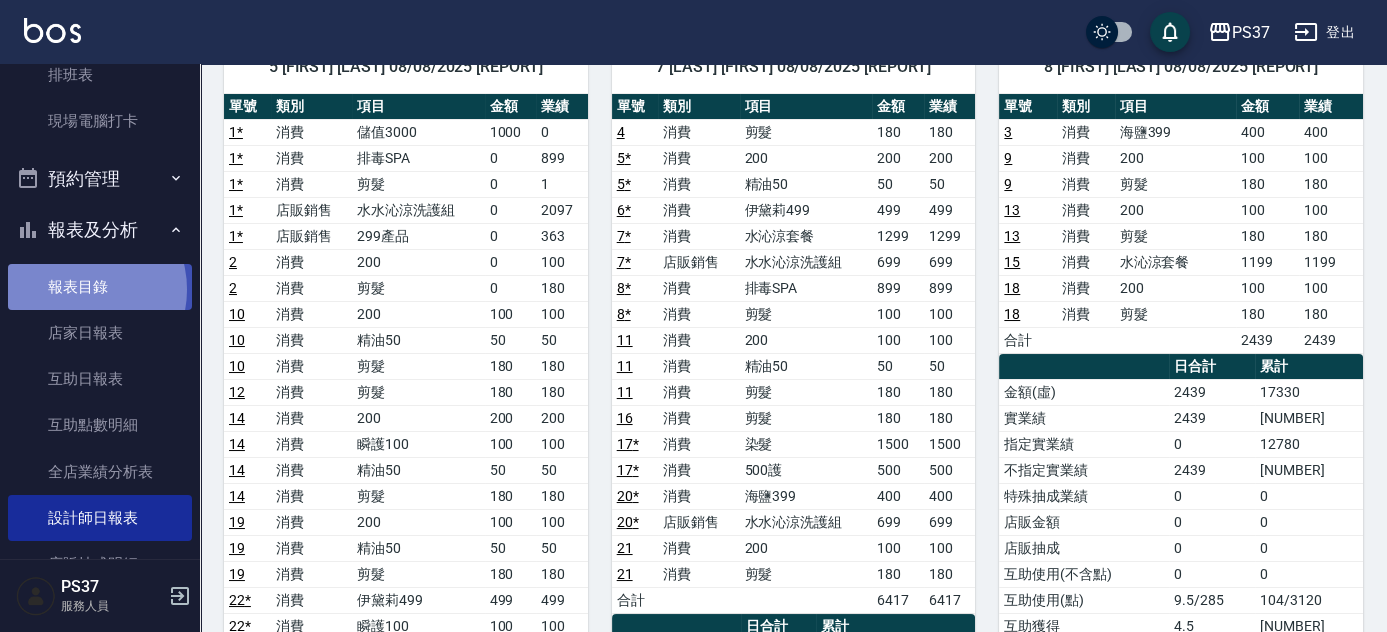click on "報表目錄" at bounding box center (100, 287) 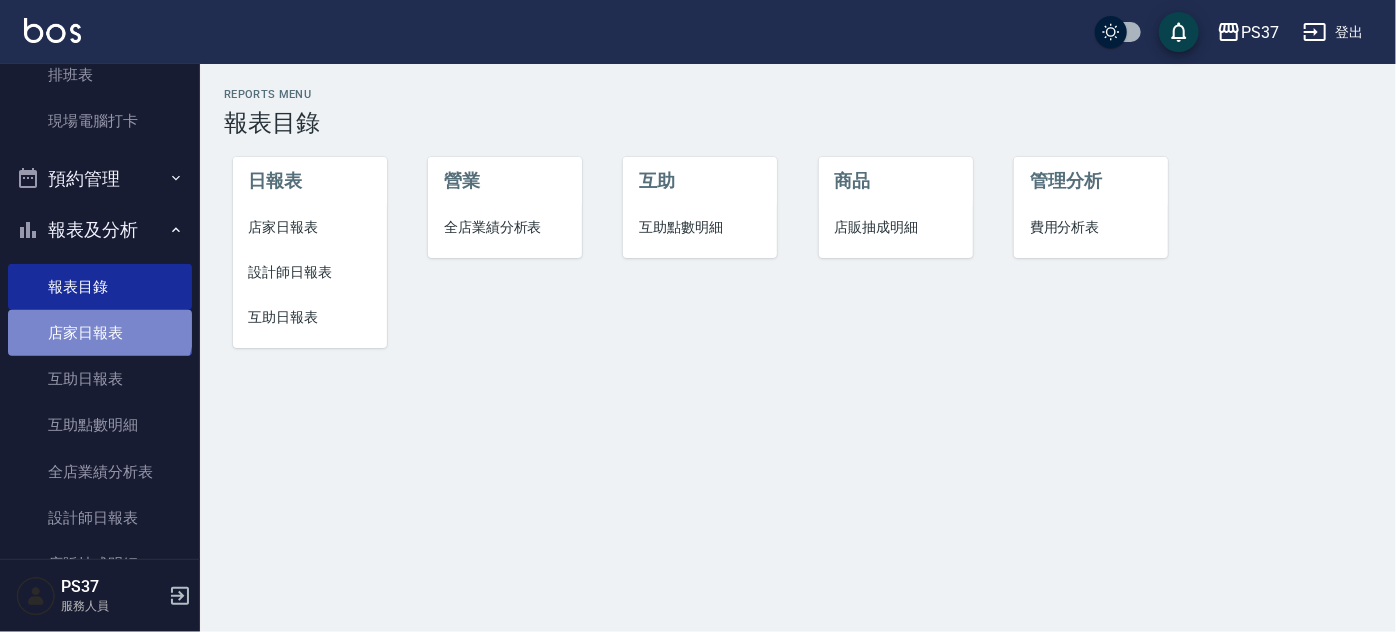 click on "店家日報表" at bounding box center [100, 333] 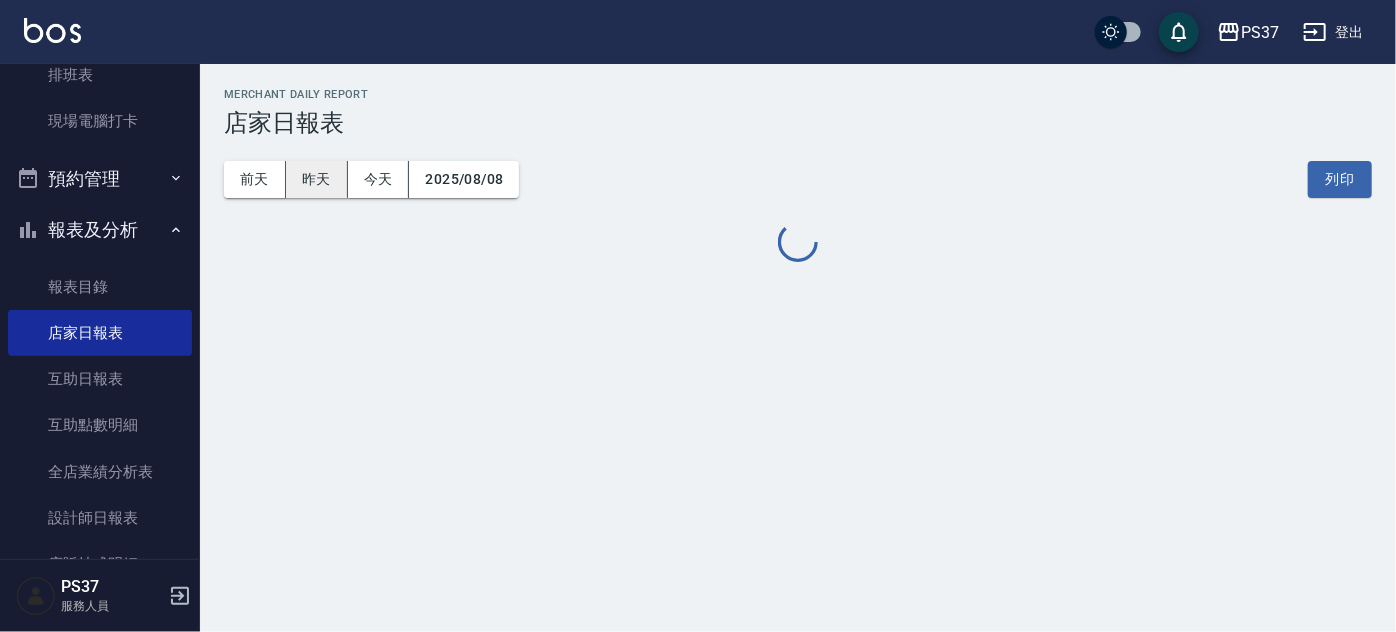click on "昨天" at bounding box center [317, 179] 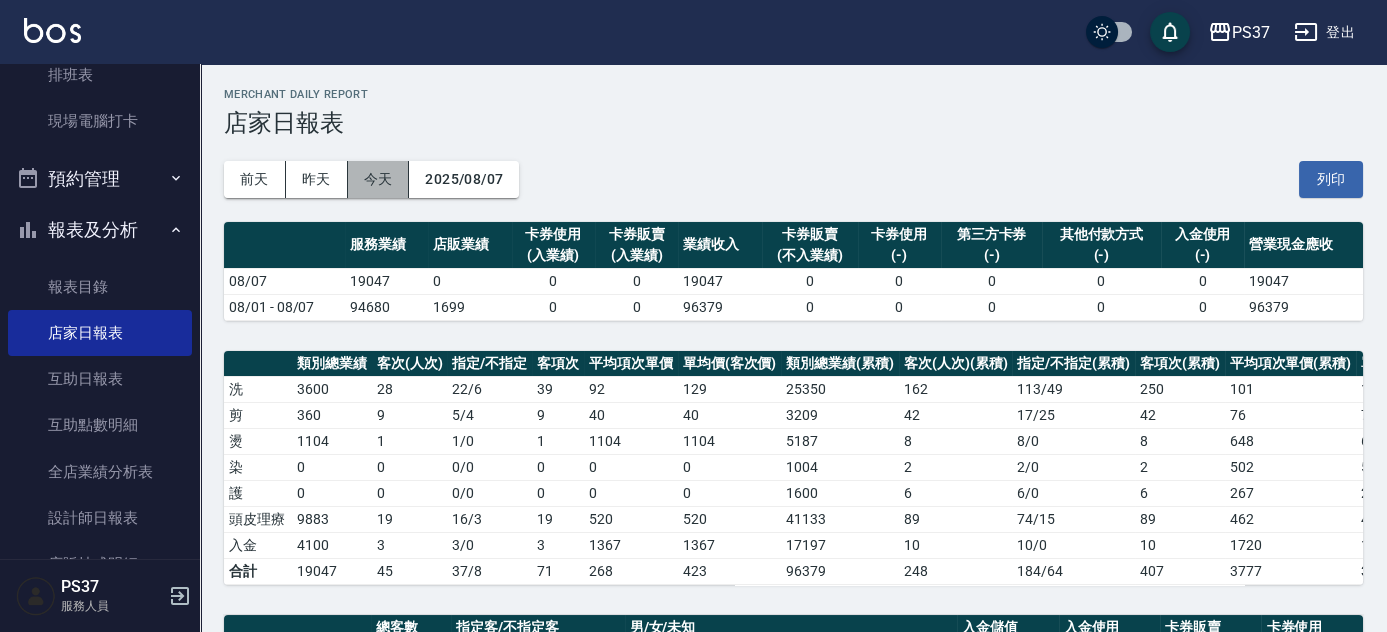 drag, startPoint x: 380, startPoint y: 164, endPoint x: 375, endPoint y: 182, distance: 18.681541 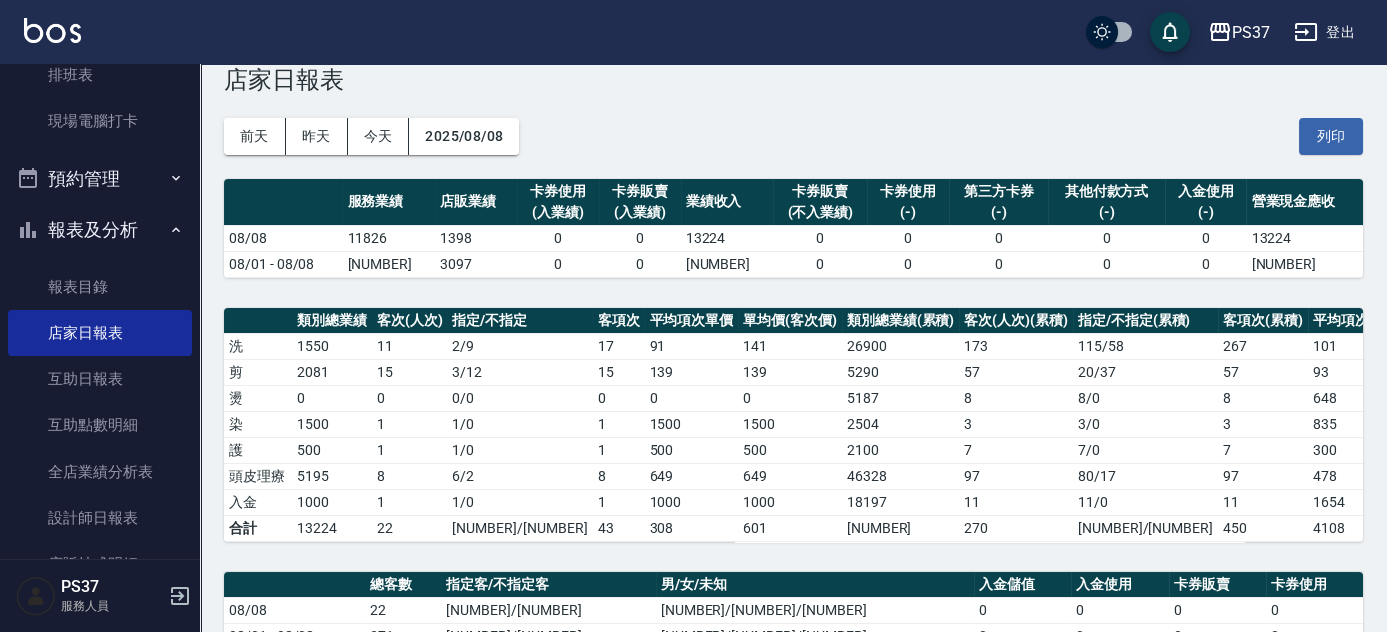 scroll, scrollTop: 0, scrollLeft: 0, axis: both 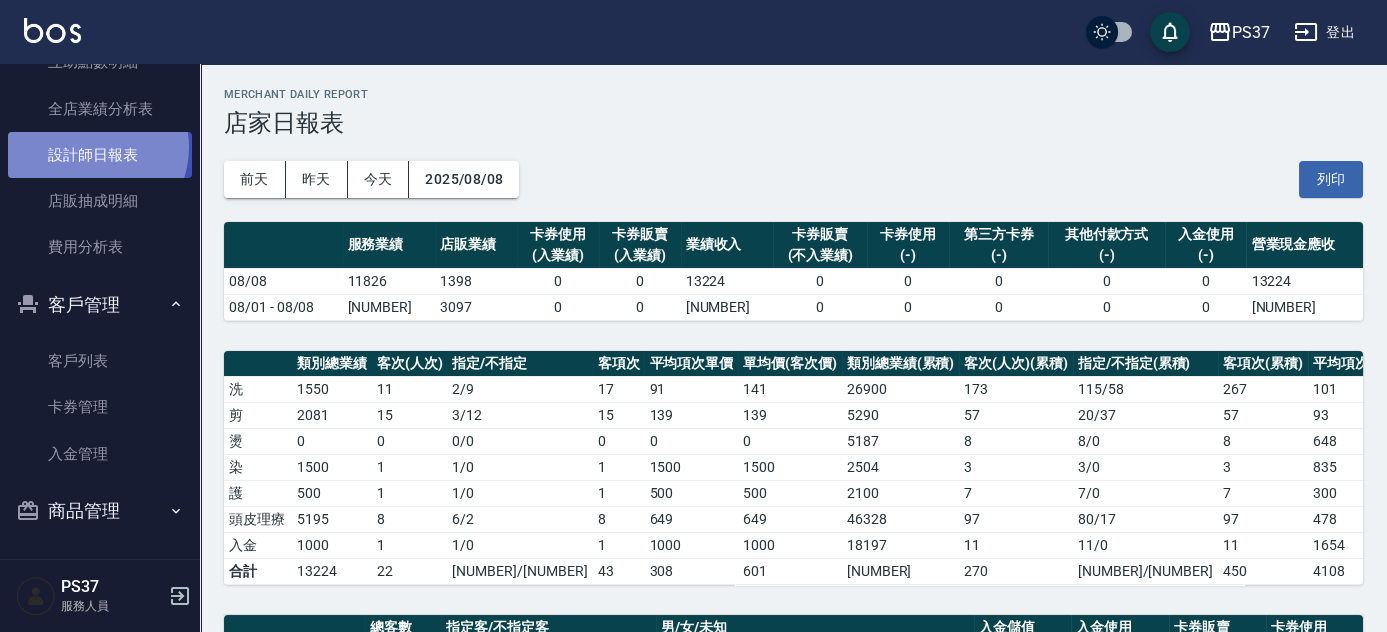 click on "設計師日報表" at bounding box center (100, 155) 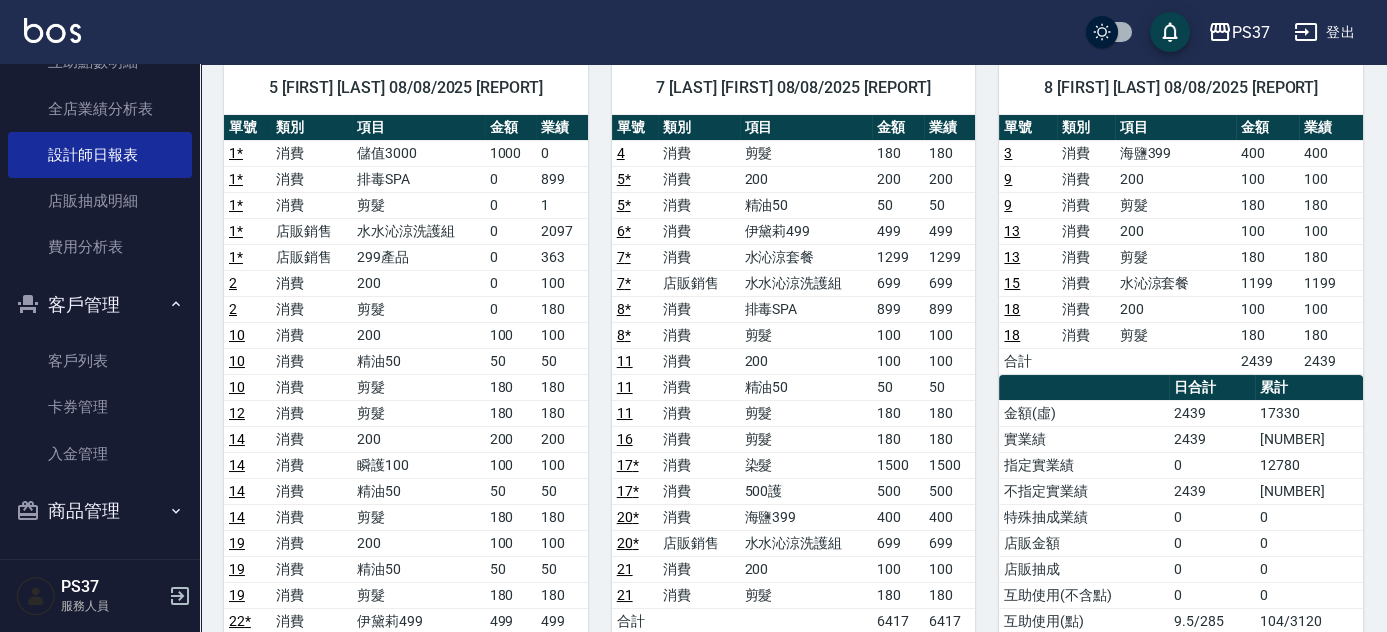 scroll, scrollTop: 181, scrollLeft: 0, axis: vertical 